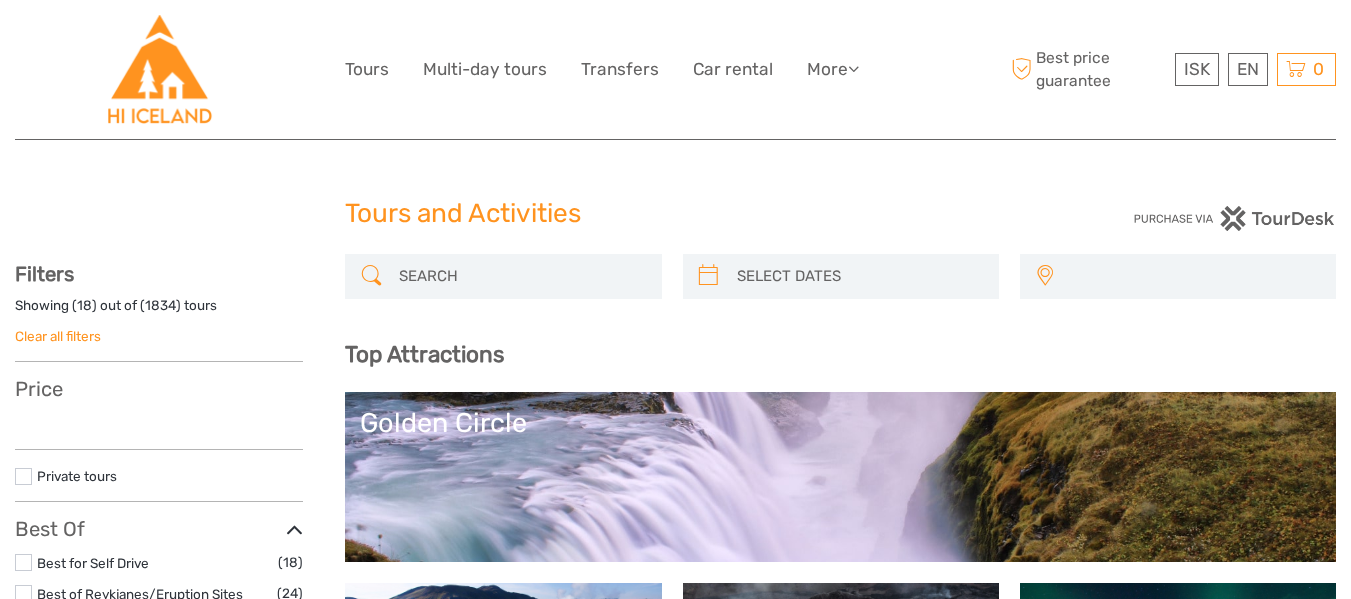 select 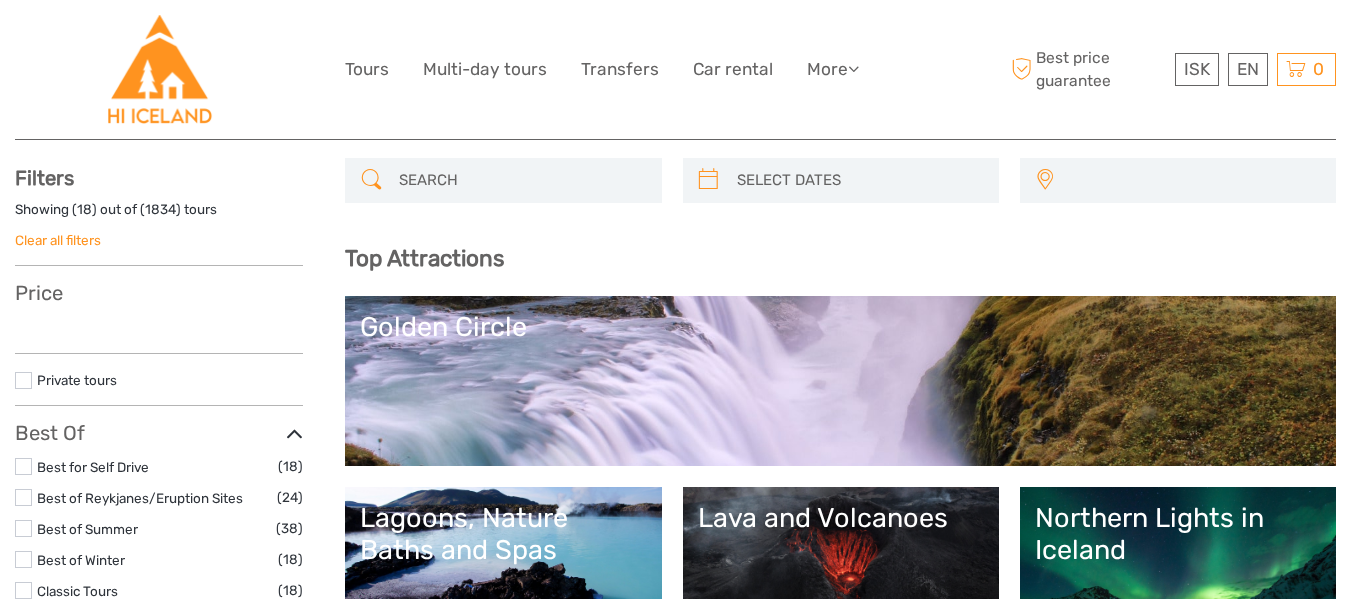 scroll, scrollTop: 0, scrollLeft: 0, axis: both 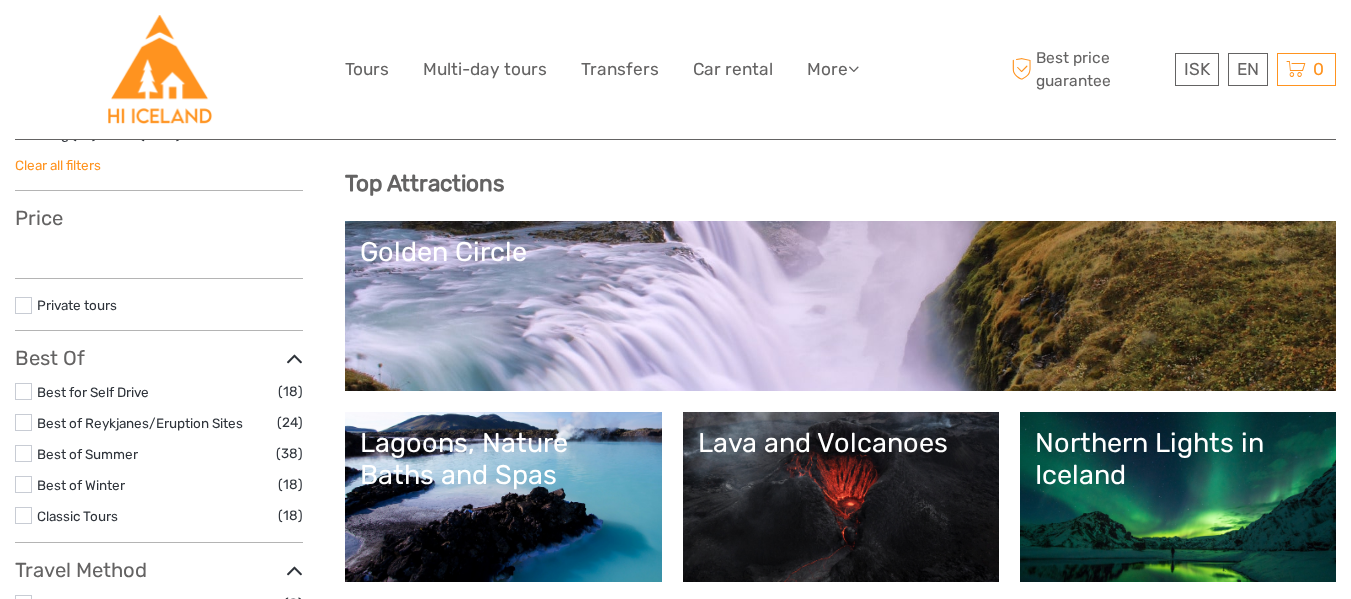 select 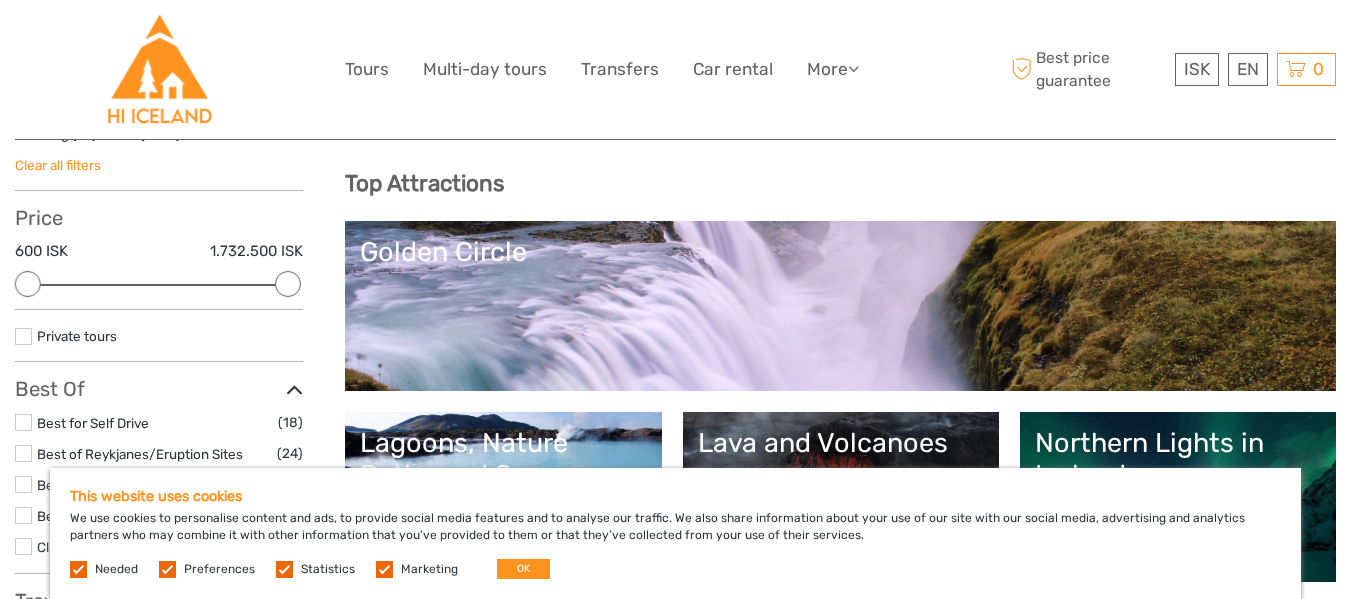 scroll, scrollTop: 0, scrollLeft: 0, axis: both 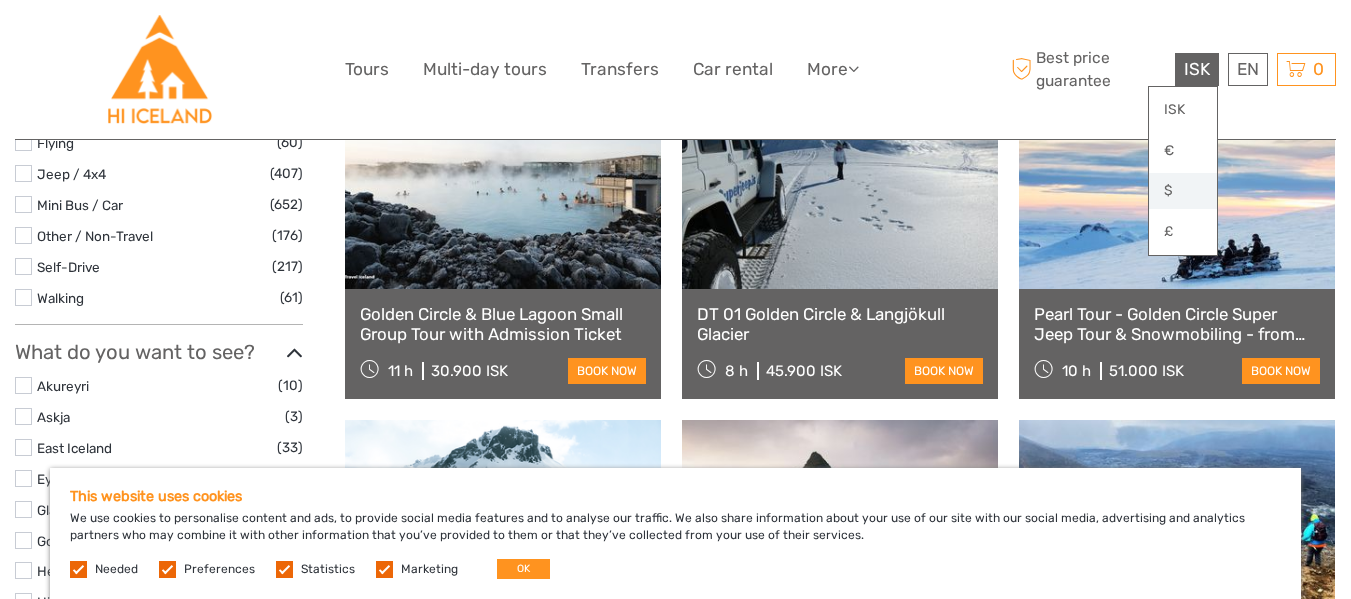 click on "$" at bounding box center (1183, 191) 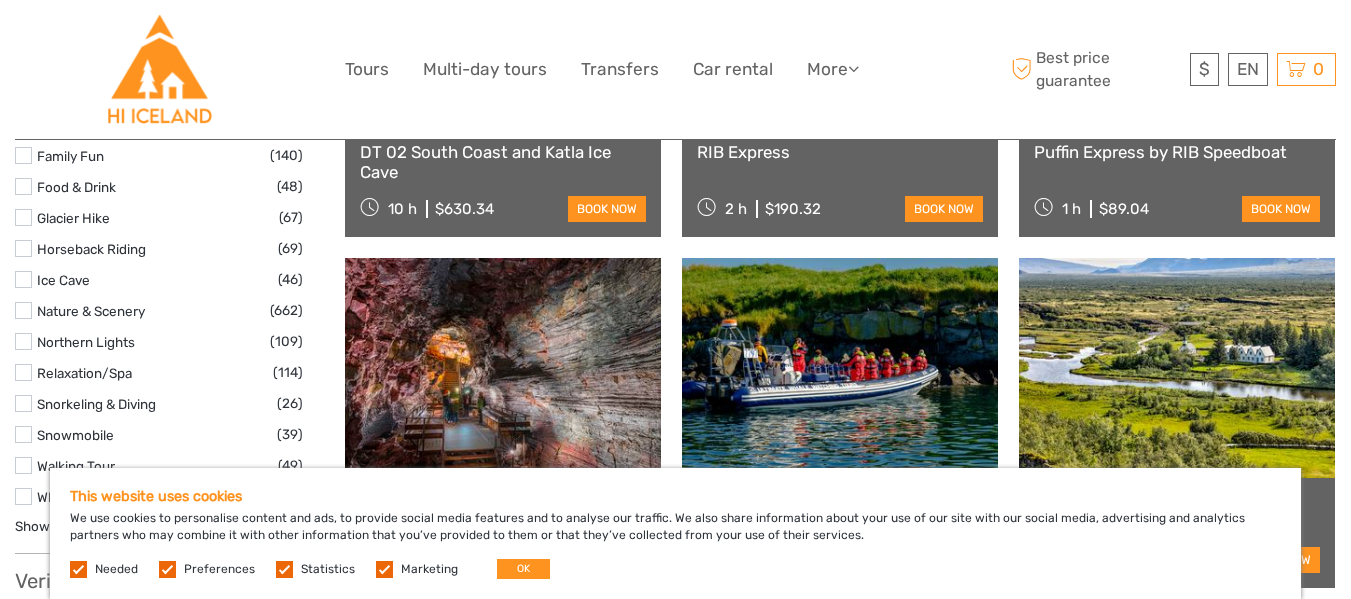 scroll, scrollTop: 1966, scrollLeft: 0, axis: vertical 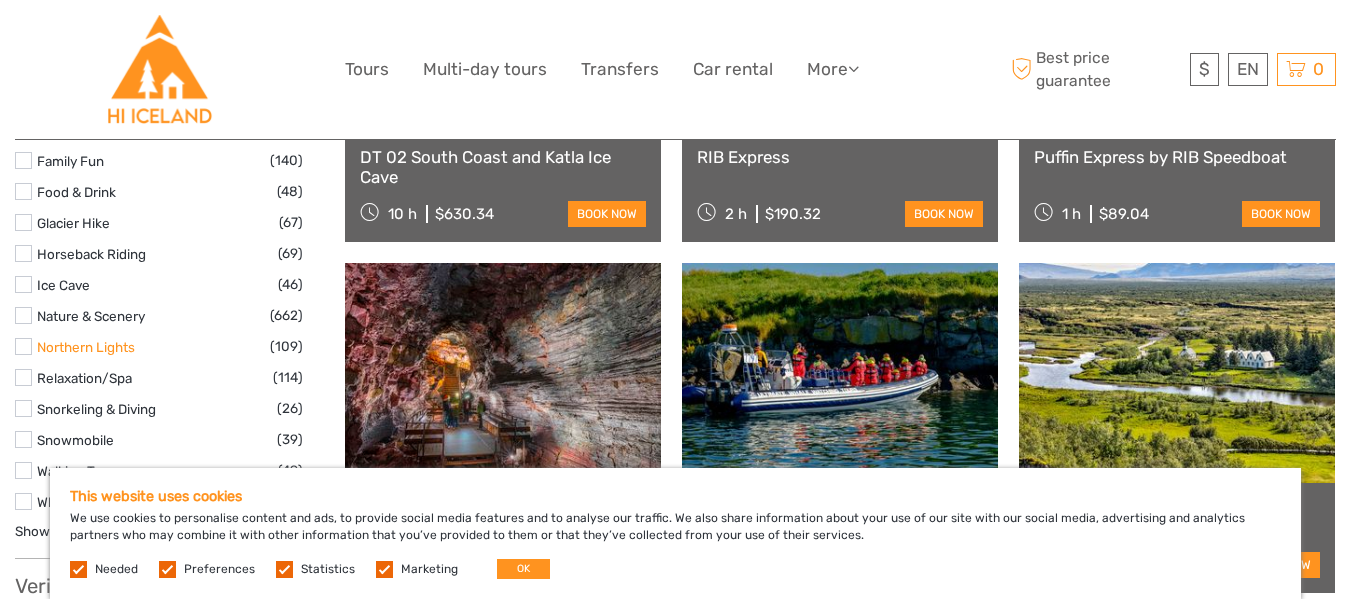 click on "Northern Lights" at bounding box center [86, 347] 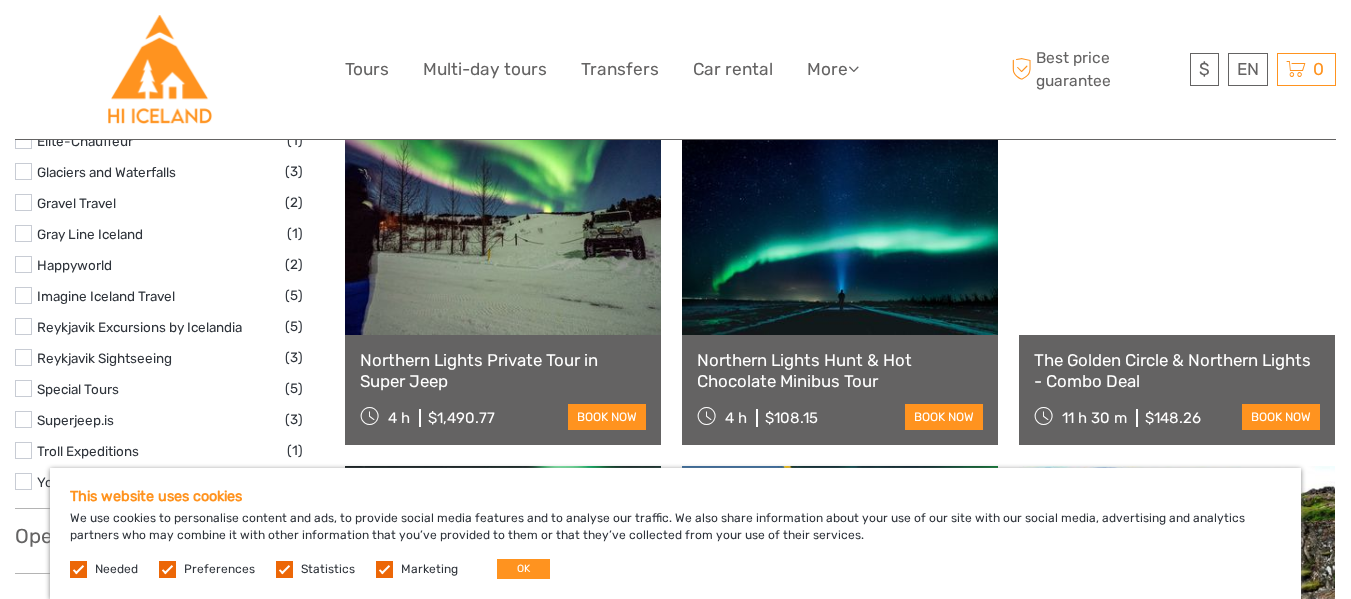 scroll, scrollTop: 1665, scrollLeft: 0, axis: vertical 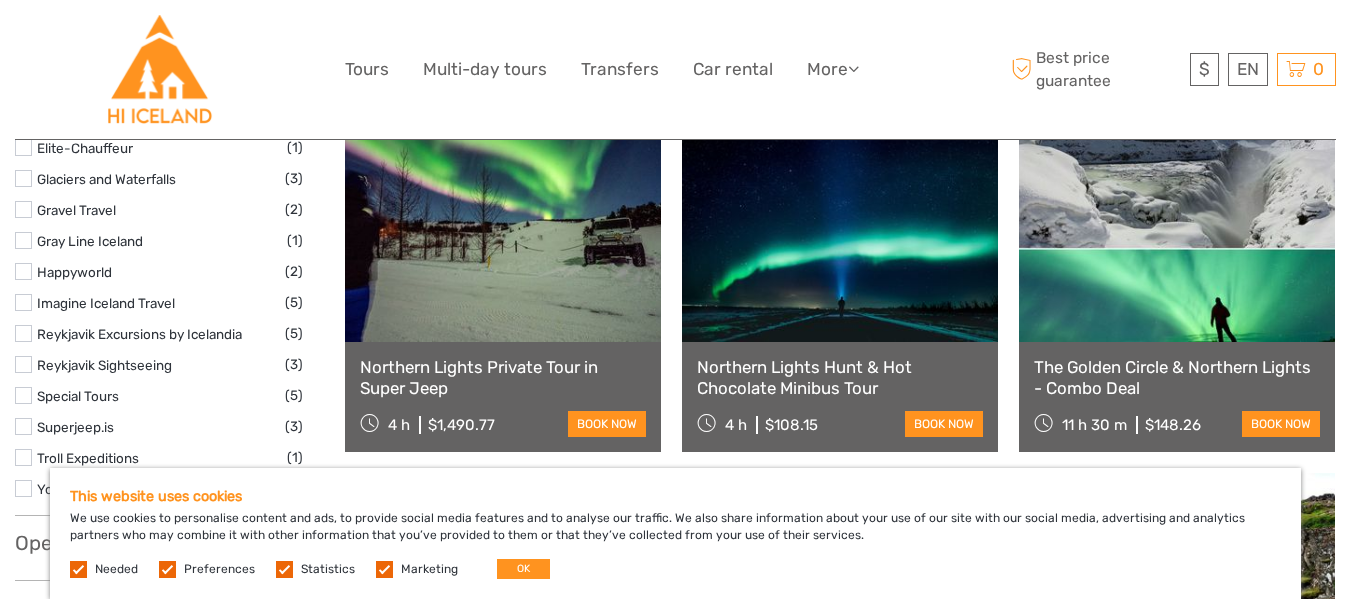 click on "The Golden Circle & Northern Lights - Combo Deal" at bounding box center (1177, 377) 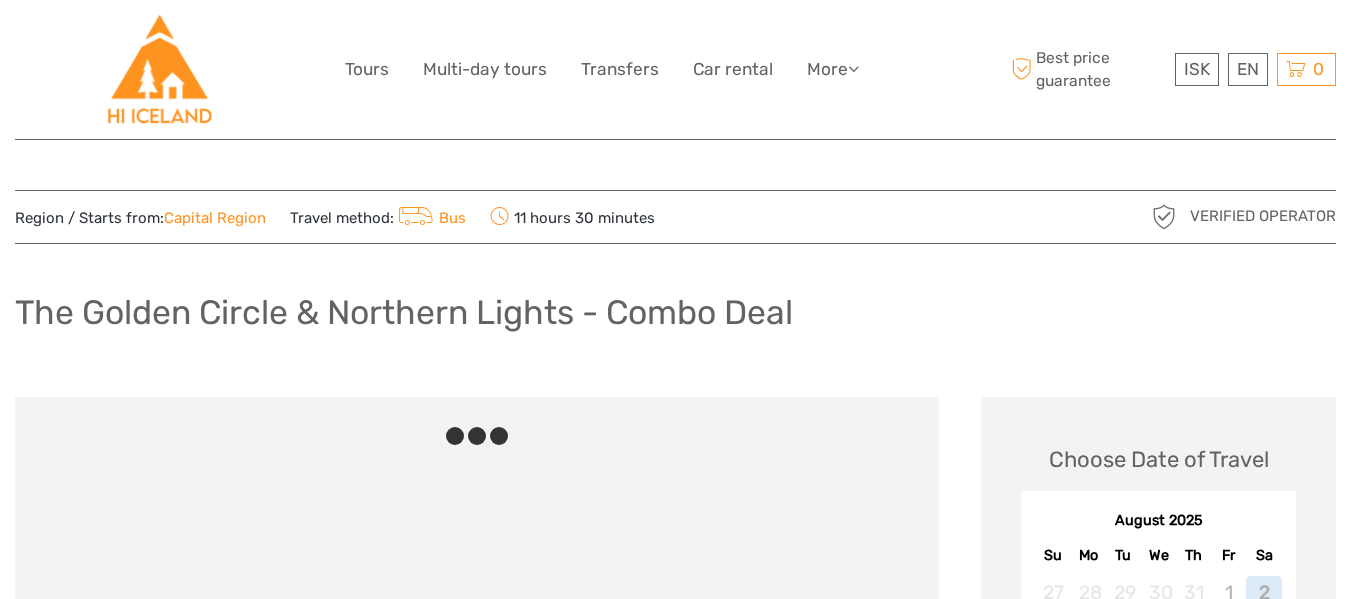 scroll, scrollTop: 0, scrollLeft: 0, axis: both 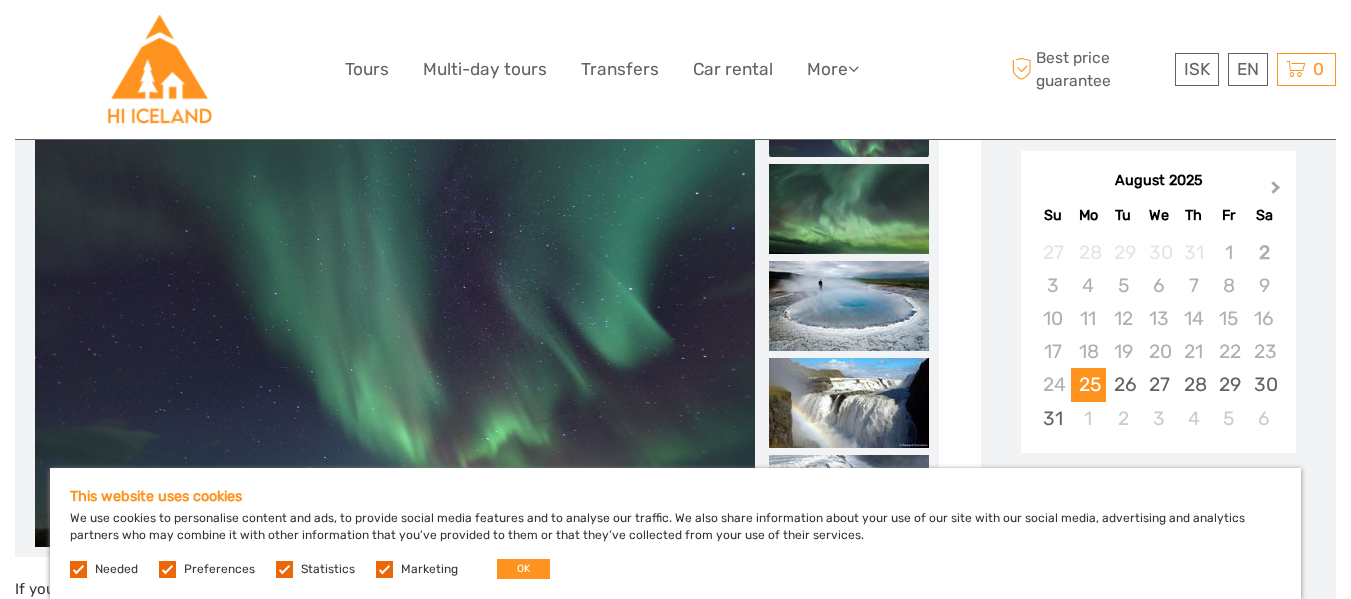 click on "Next Month" at bounding box center [1278, 192] 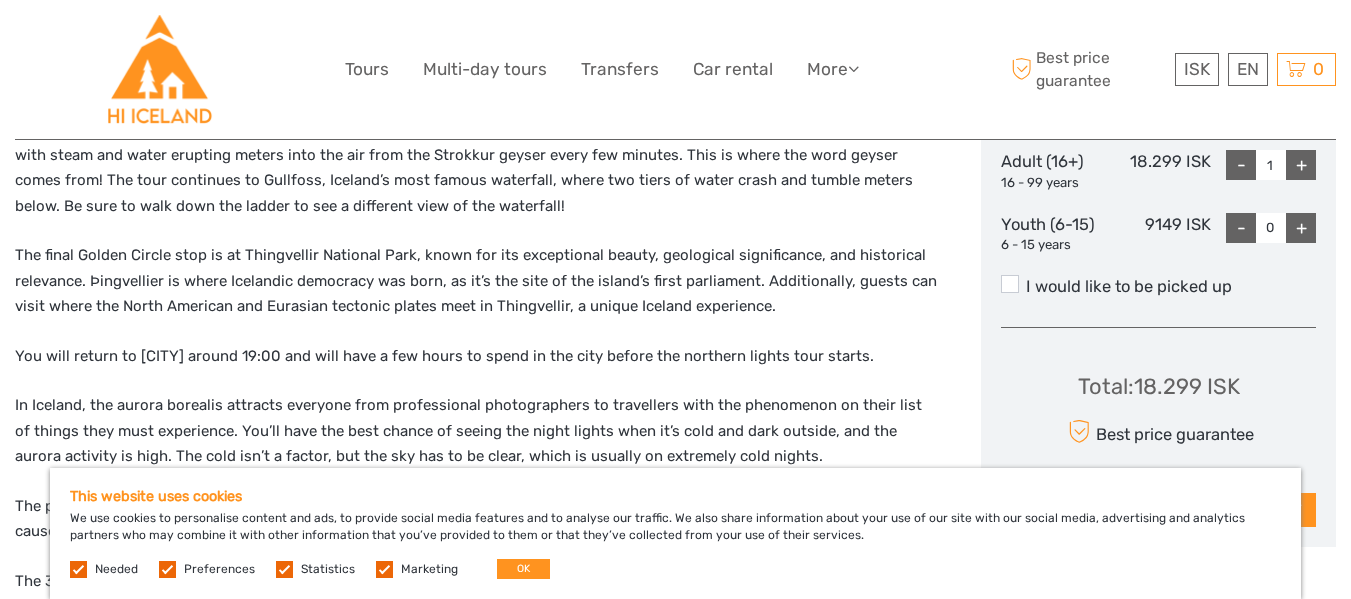 scroll, scrollTop: 971, scrollLeft: 0, axis: vertical 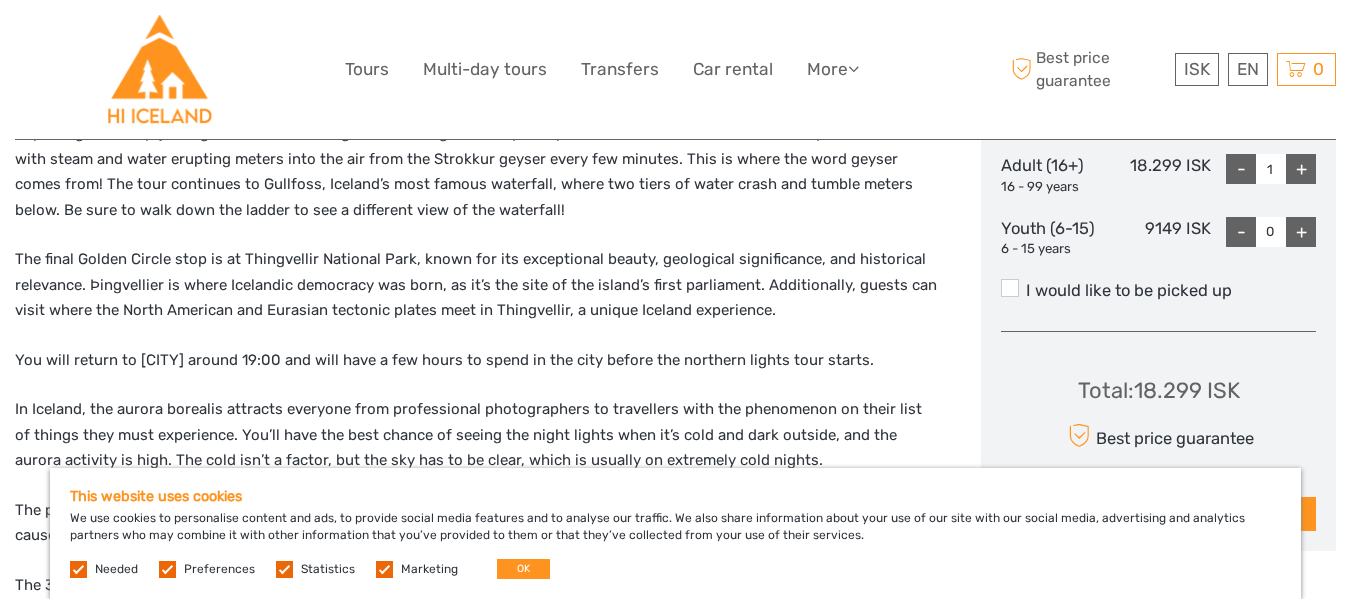 click on "+" at bounding box center [1301, 169] 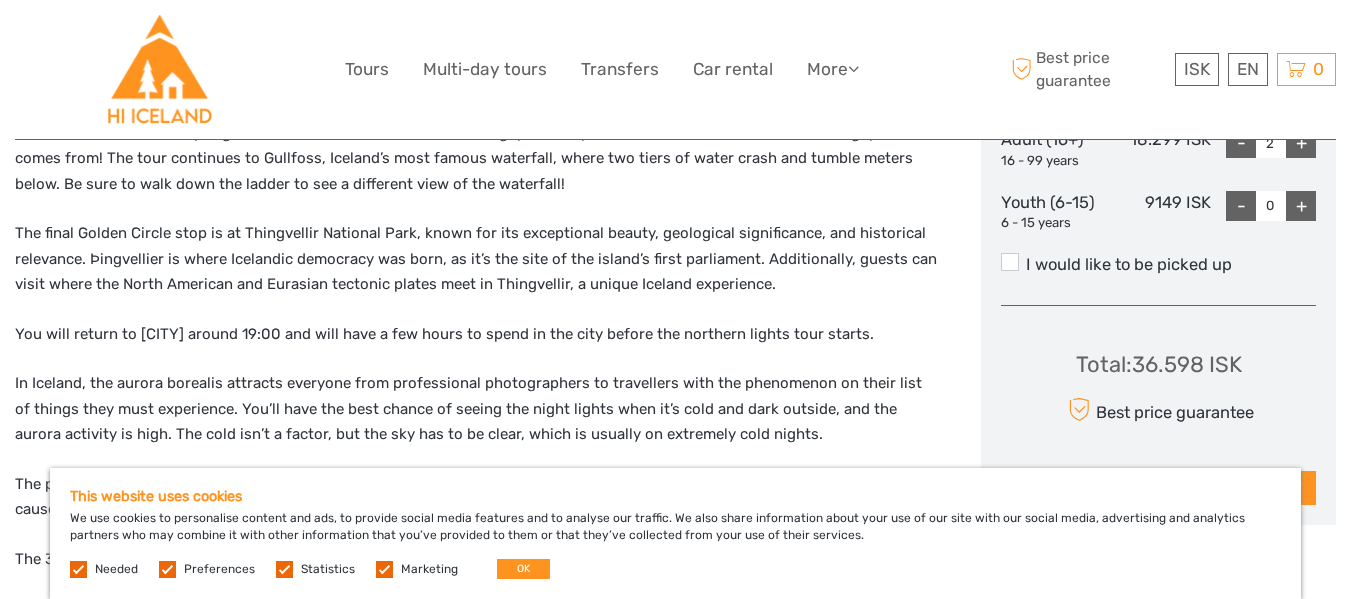 scroll, scrollTop: 996, scrollLeft: 0, axis: vertical 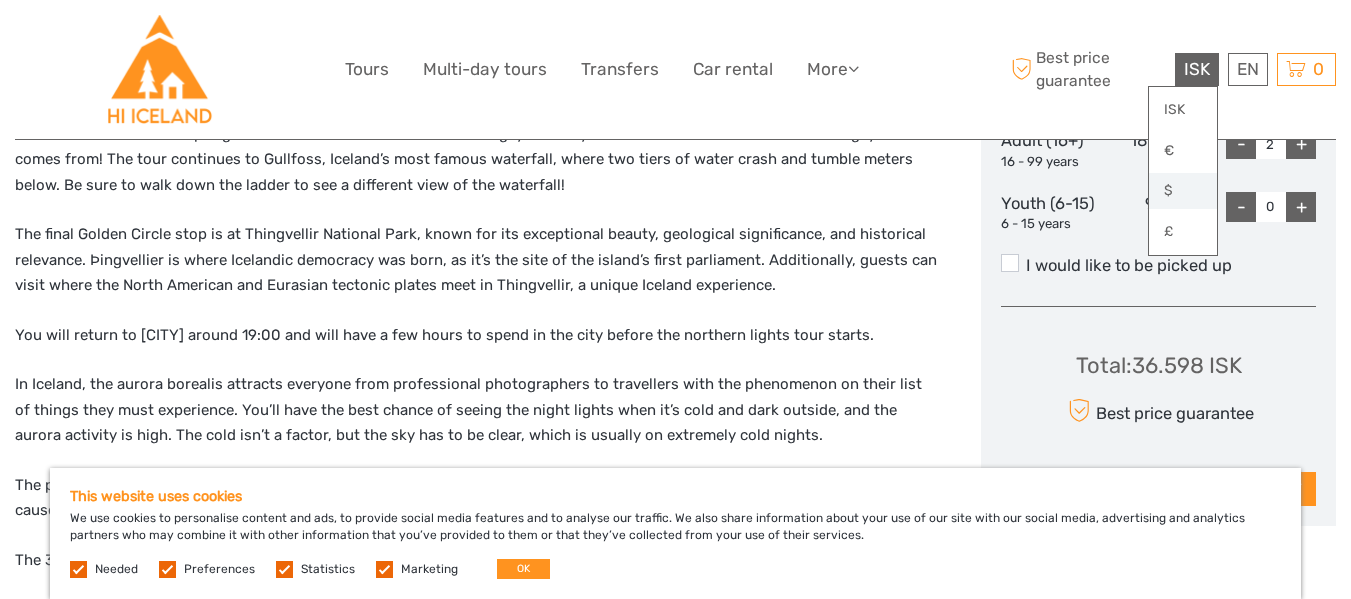 click on "$" at bounding box center [1183, 191] 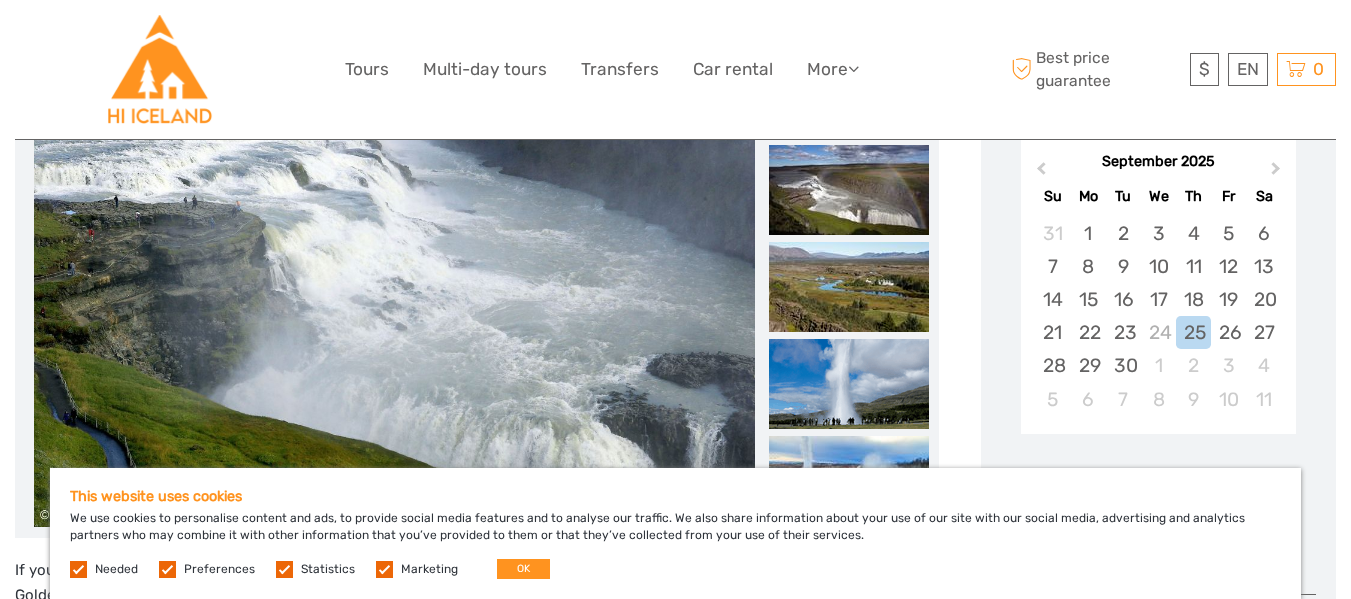 scroll, scrollTop: 356, scrollLeft: 0, axis: vertical 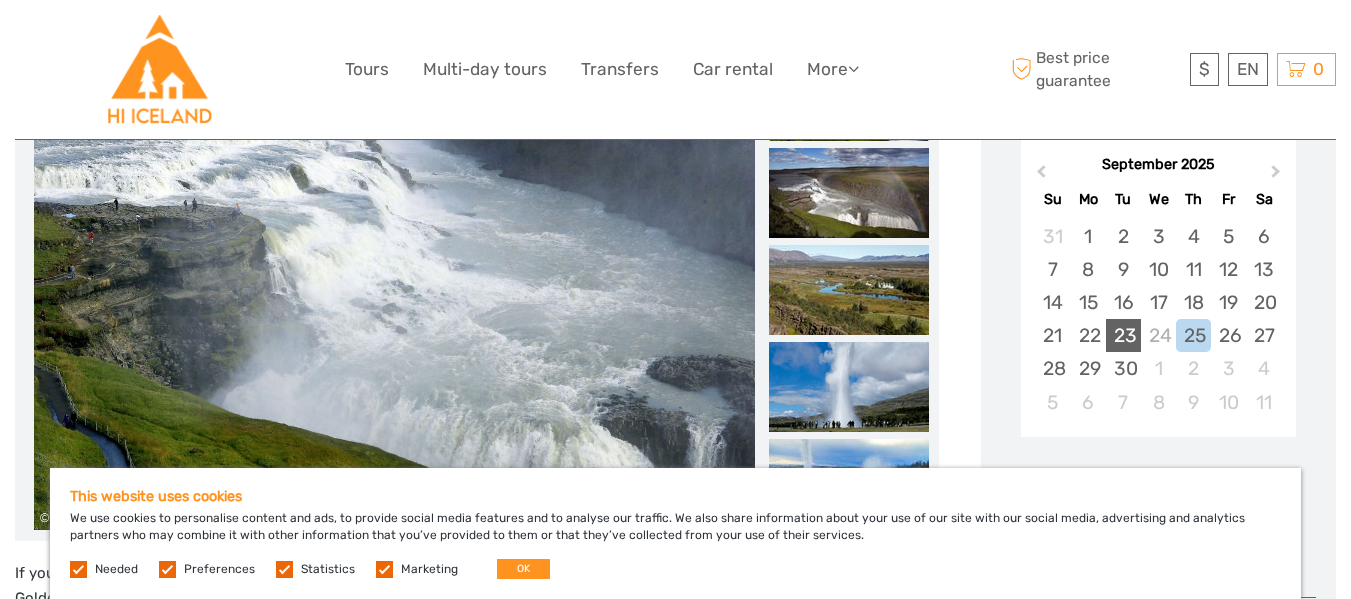 click on "23" at bounding box center (1123, 335) 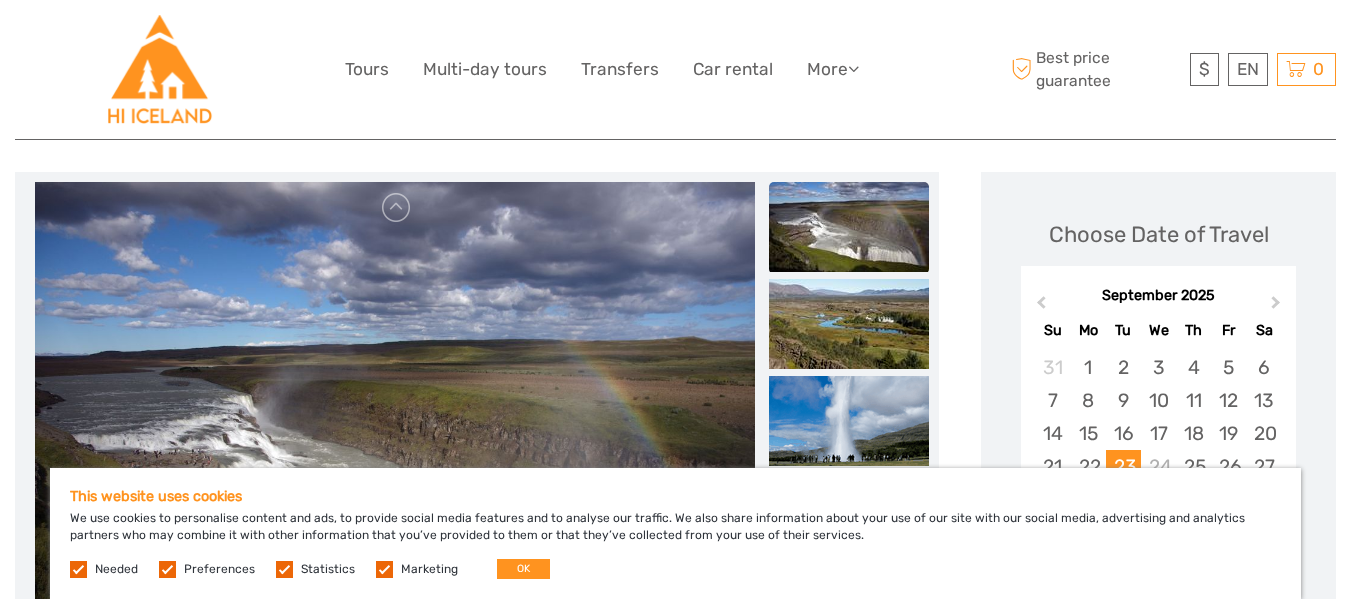 scroll, scrollTop: 224, scrollLeft: 0, axis: vertical 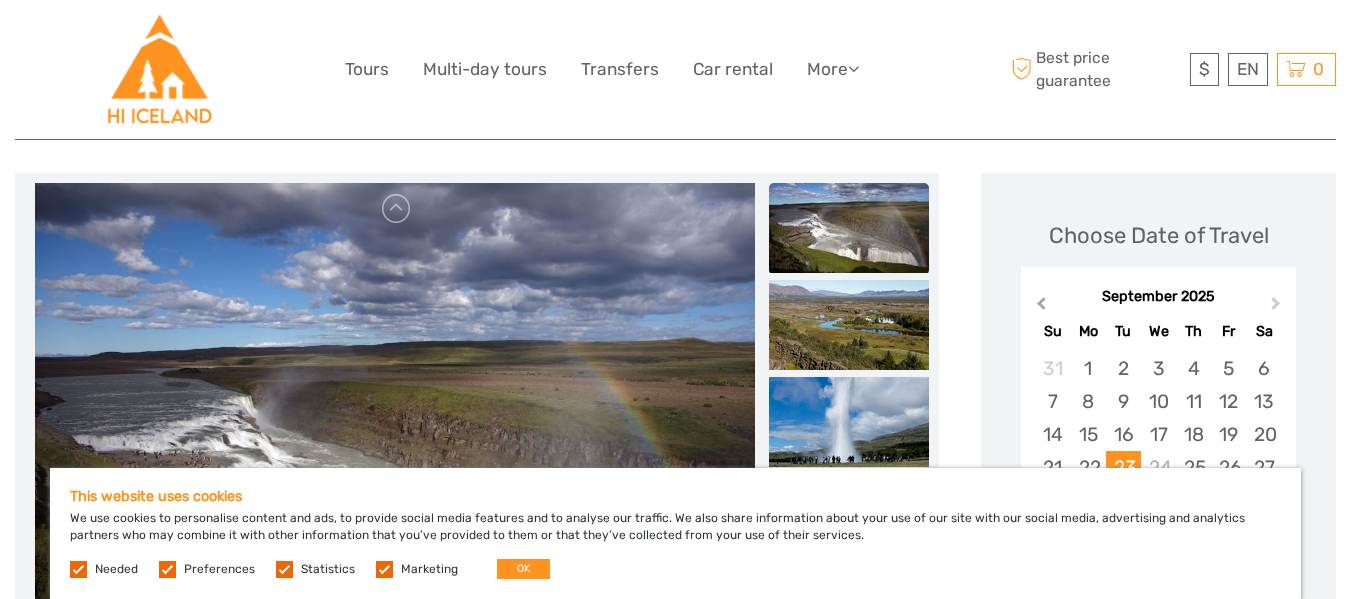 click on "Previous Month" at bounding box center [1041, 307] 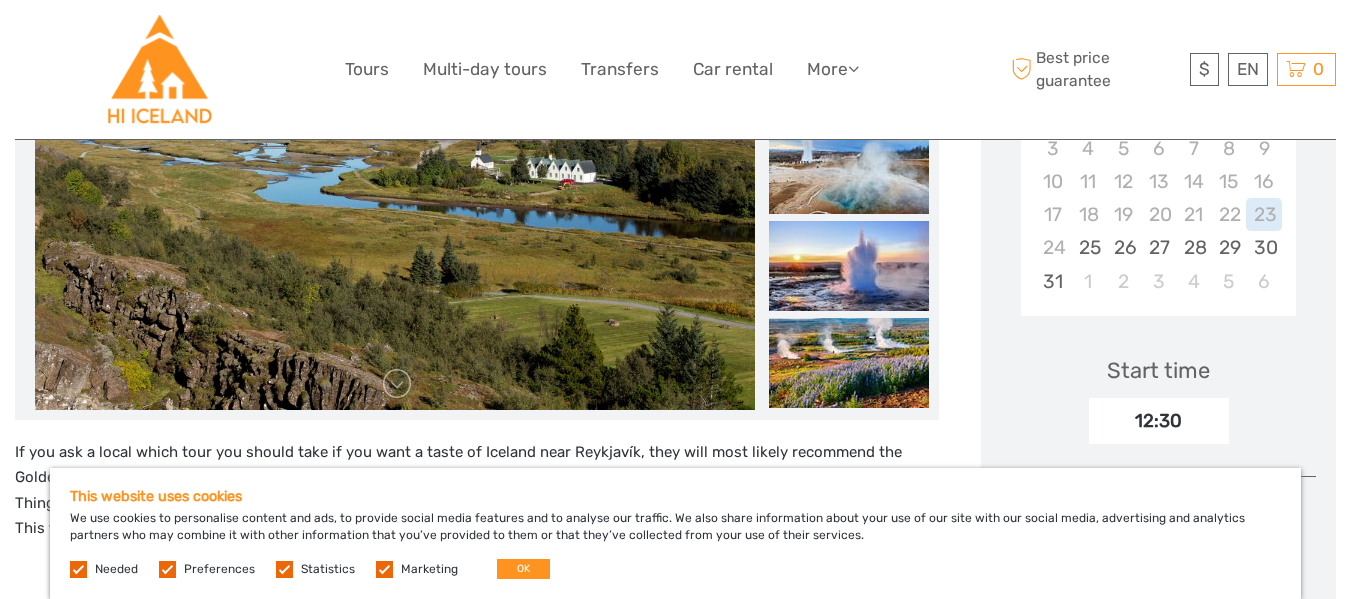 scroll, scrollTop: 478, scrollLeft: 0, axis: vertical 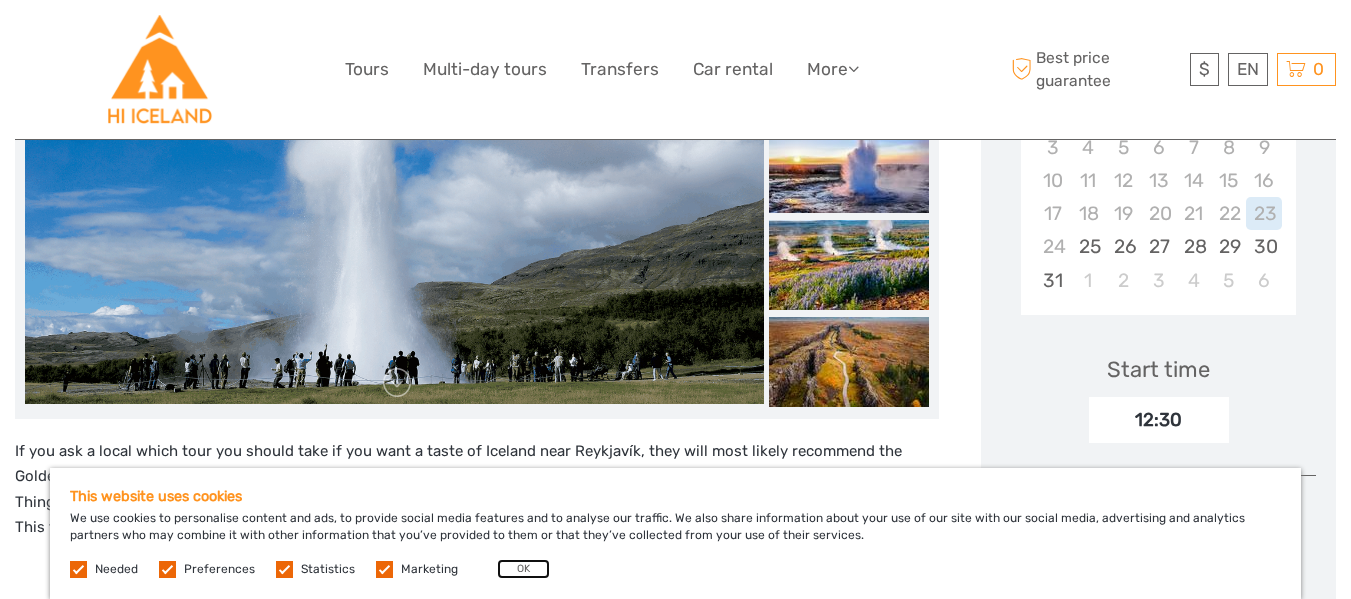 click on "OK" at bounding box center [523, 569] 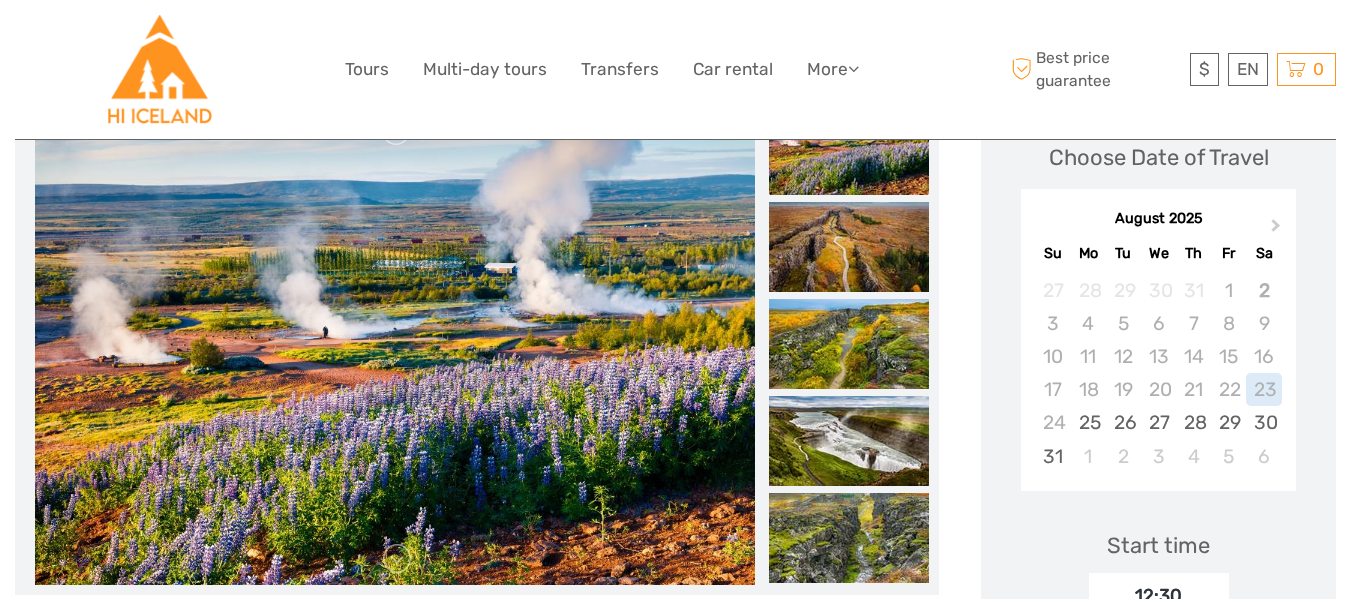 scroll, scrollTop: 297, scrollLeft: 0, axis: vertical 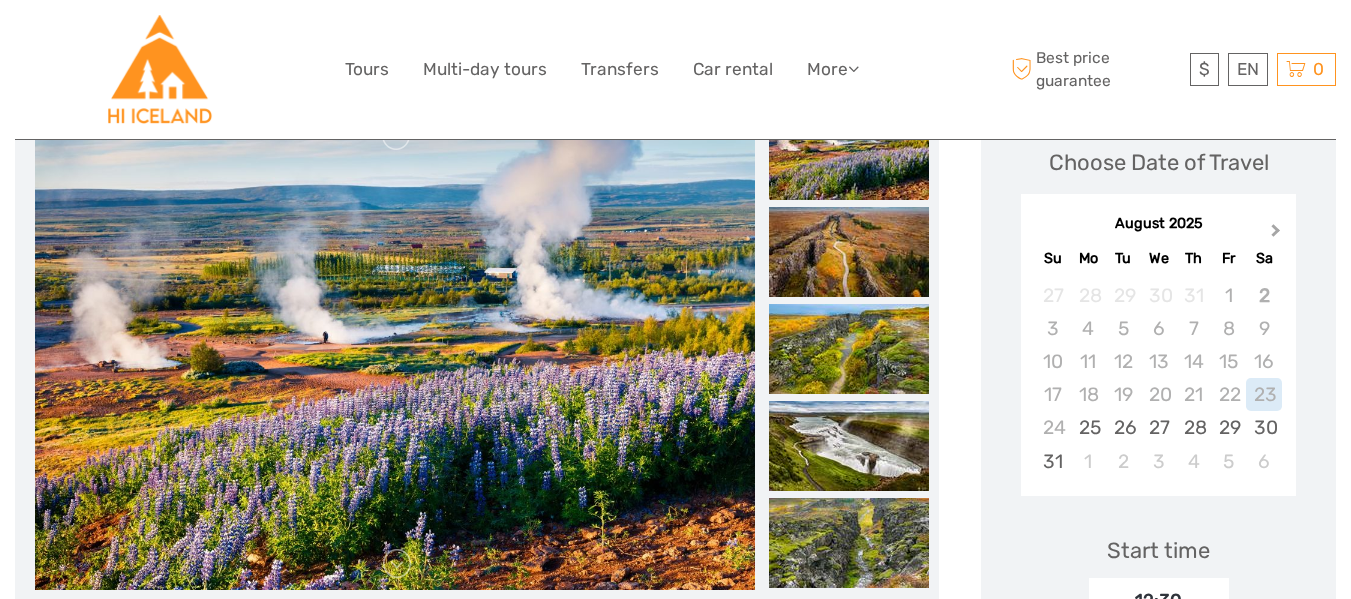 click on "Next Month" at bounding box center (1276, 234) 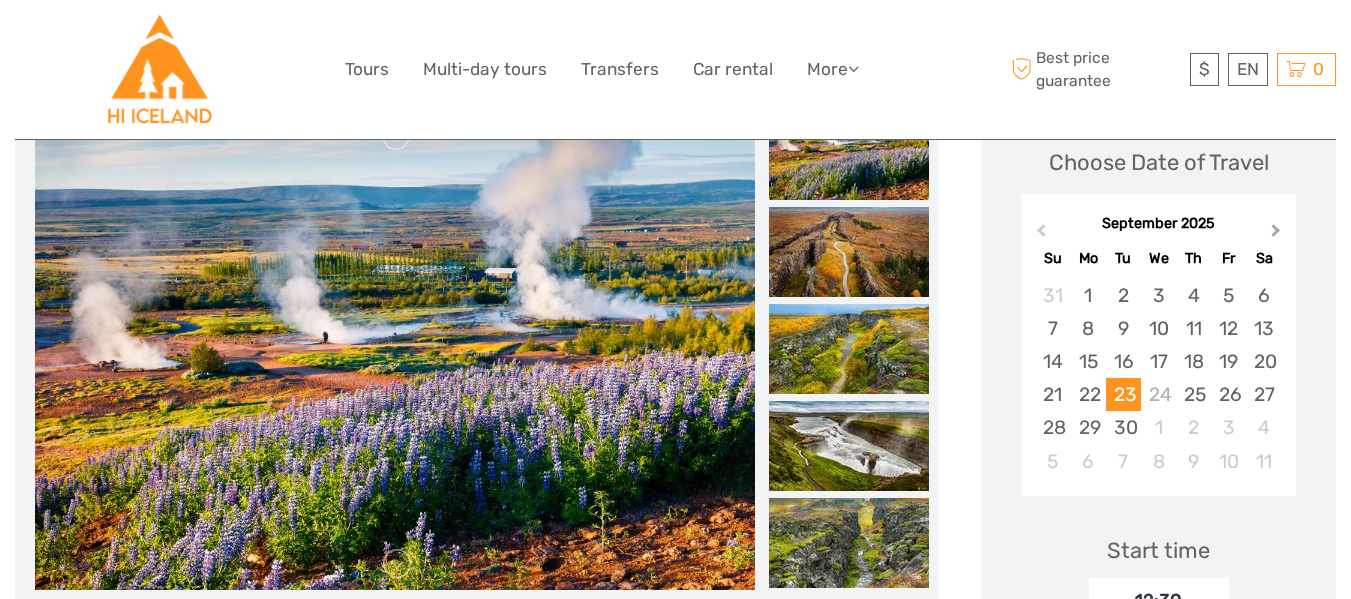 click on "Next Month" at bounding box center [1276, 234] 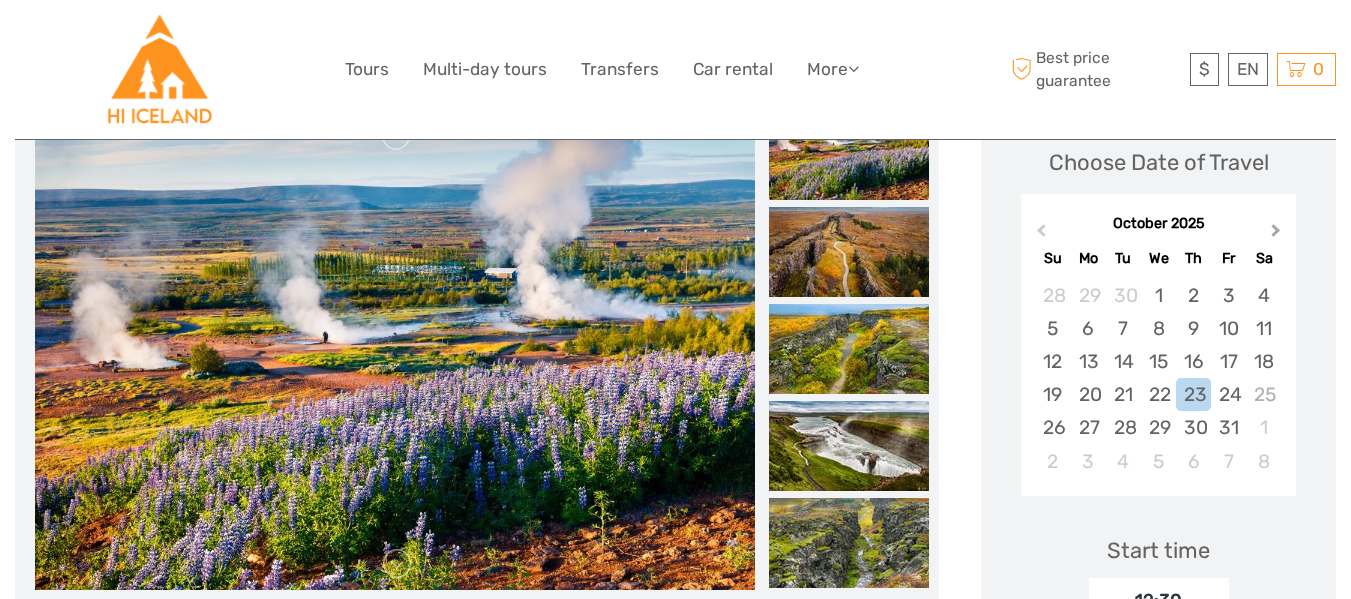 click on "Next Month" at bounding box center [1276, 234] 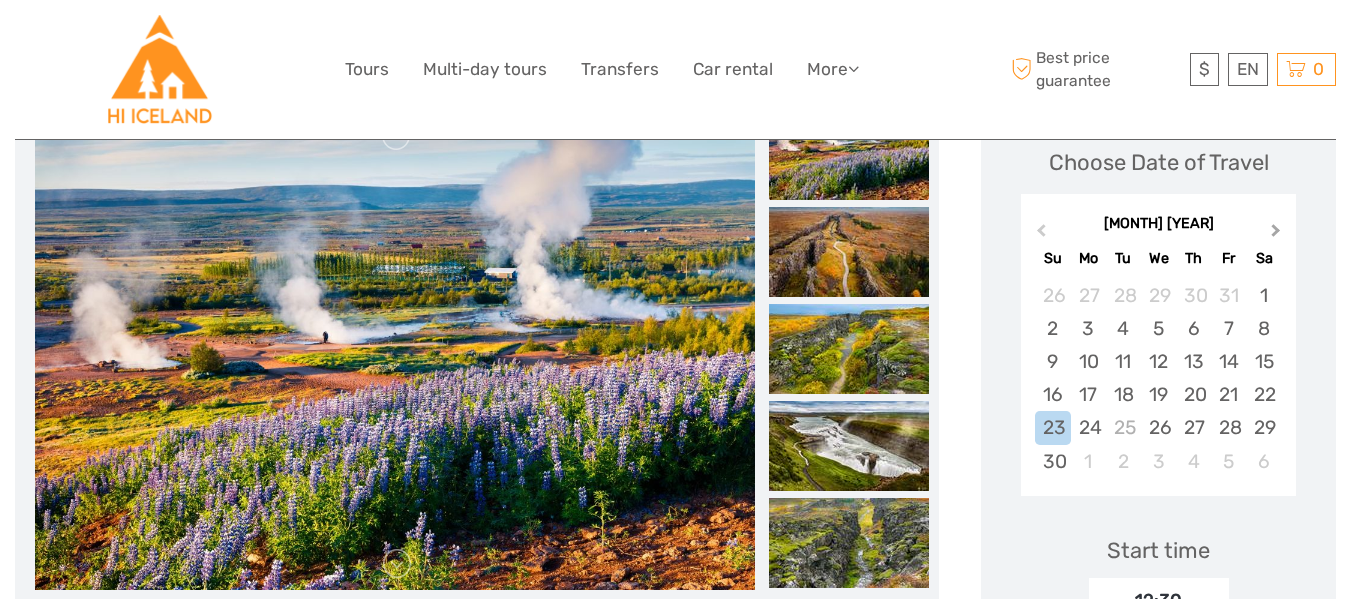click on "Next Month" at bounding box center [1276, 234] 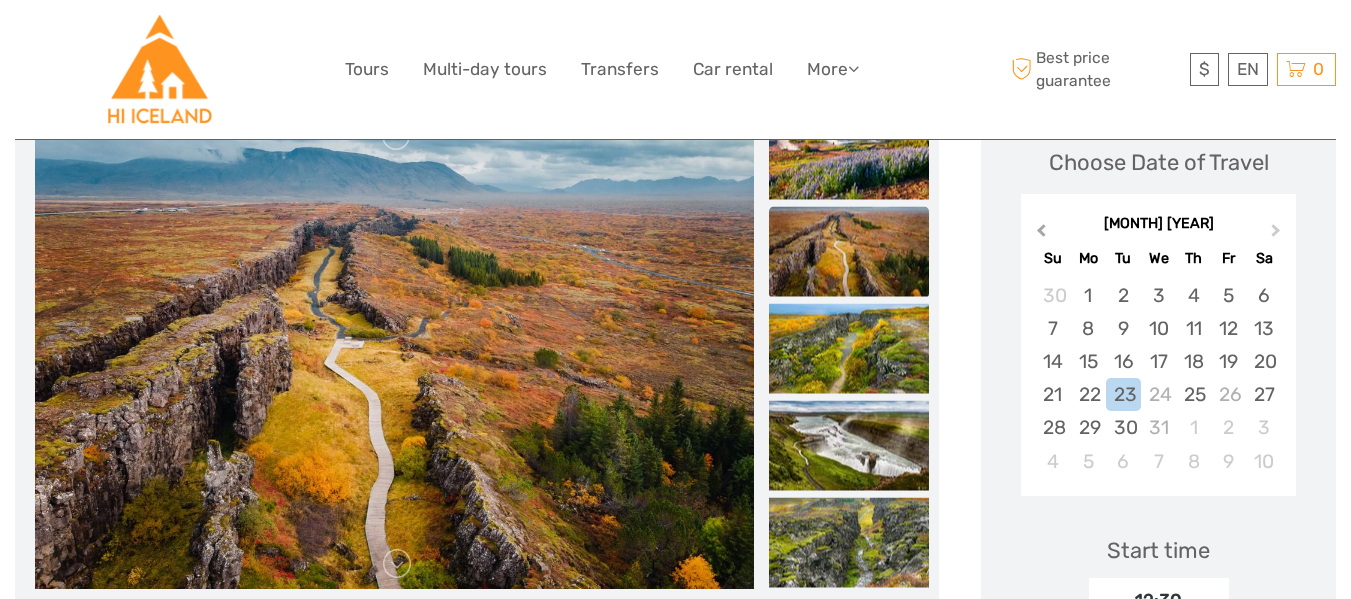 click on "Previous Month" at bounding box center (1039, 235) 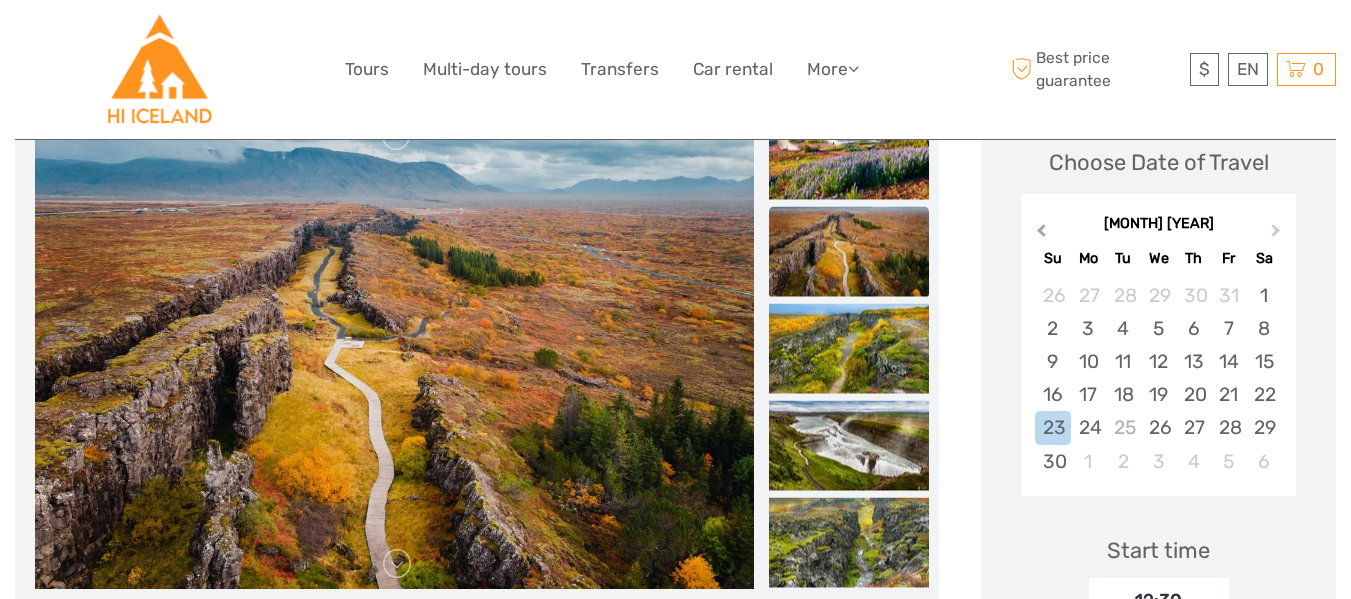 click on "Previous Month" at bounding box center [1039, 235] 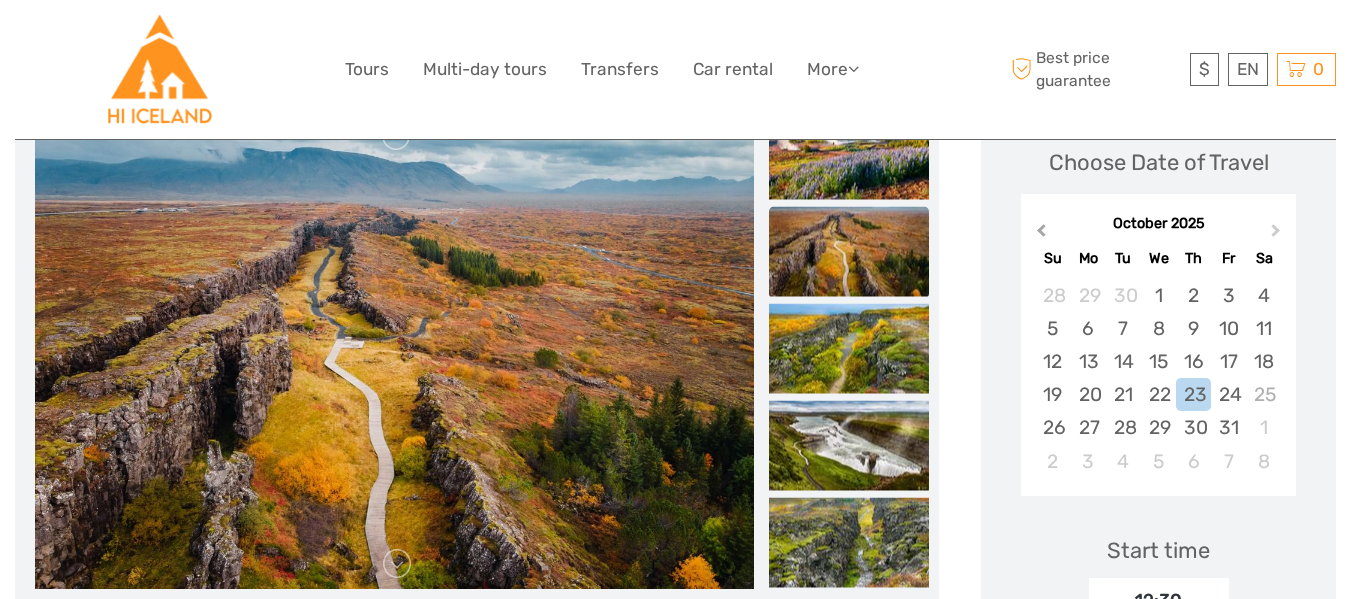 click on "Previous Month" at bounding box center (1039, 235) 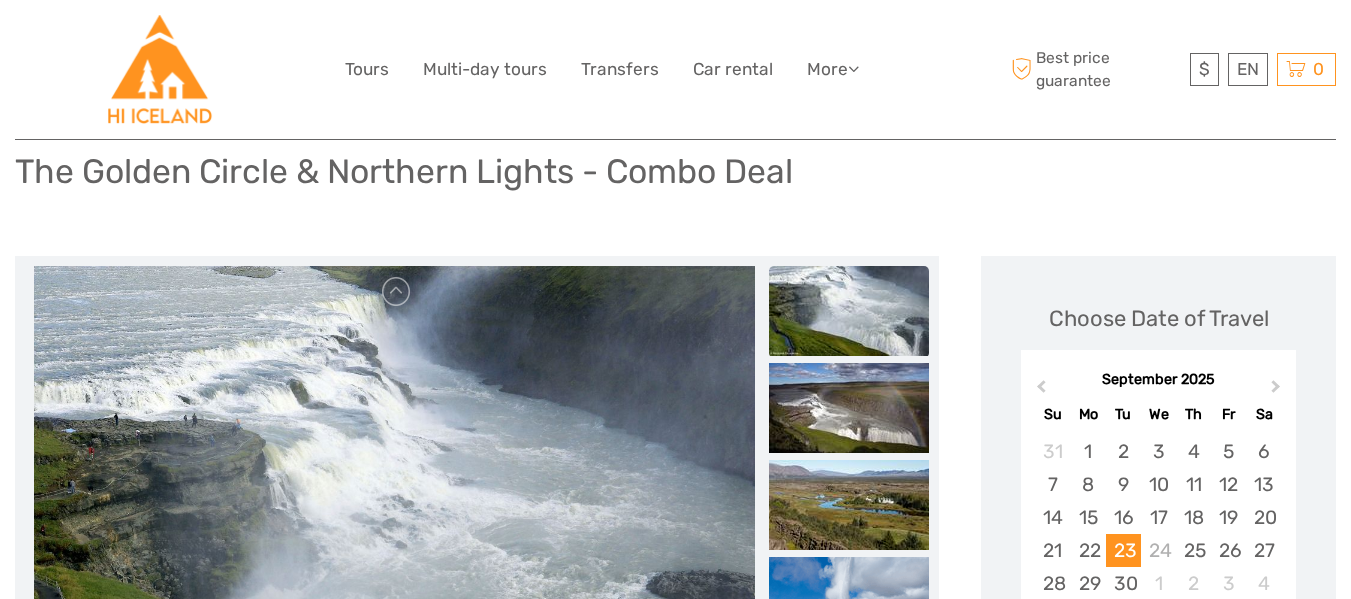 scroll, scrollTop: 0, scrollLeft: 0, axis: both 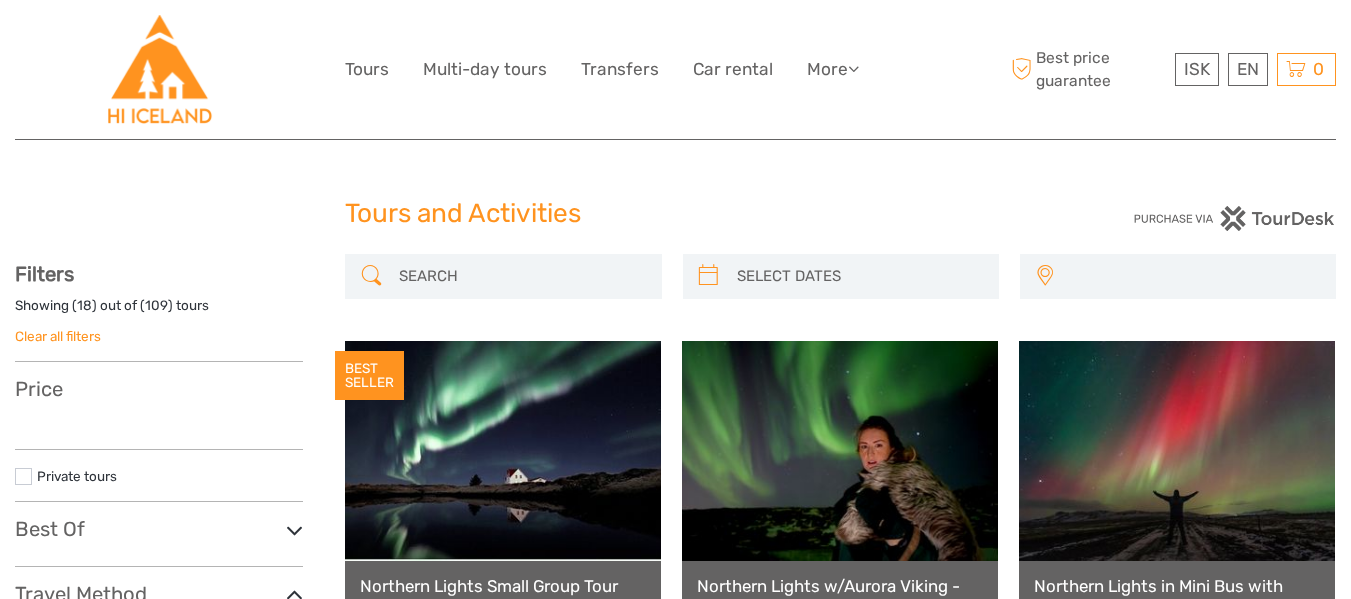 select 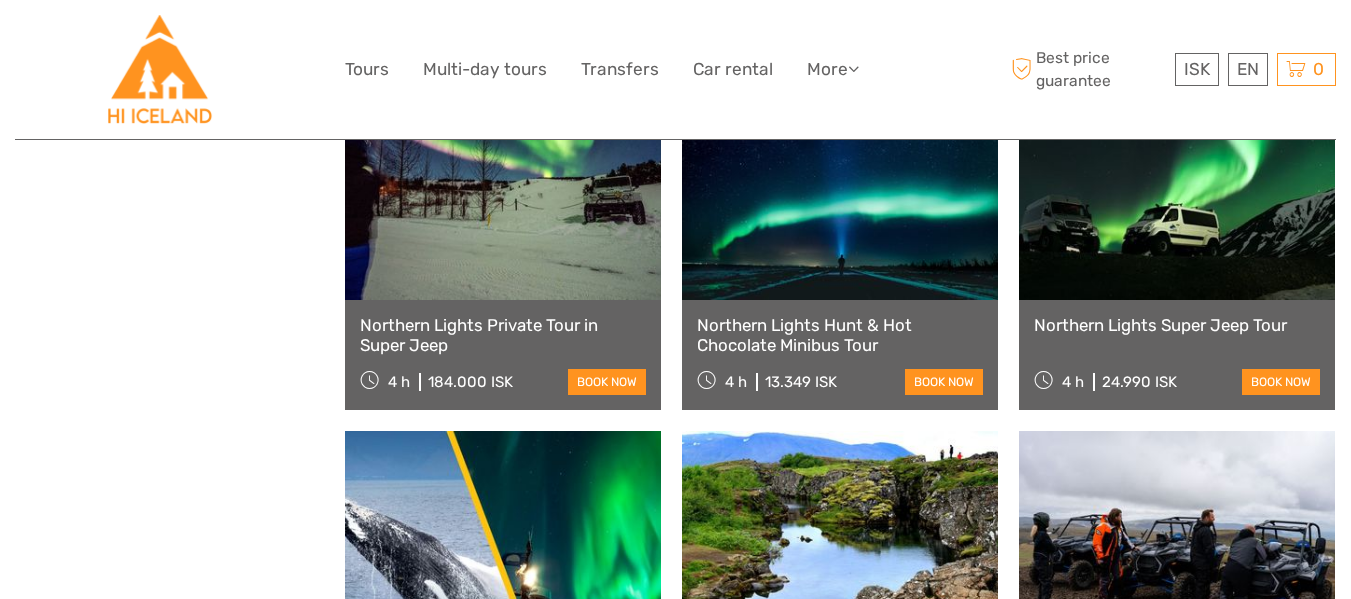 select 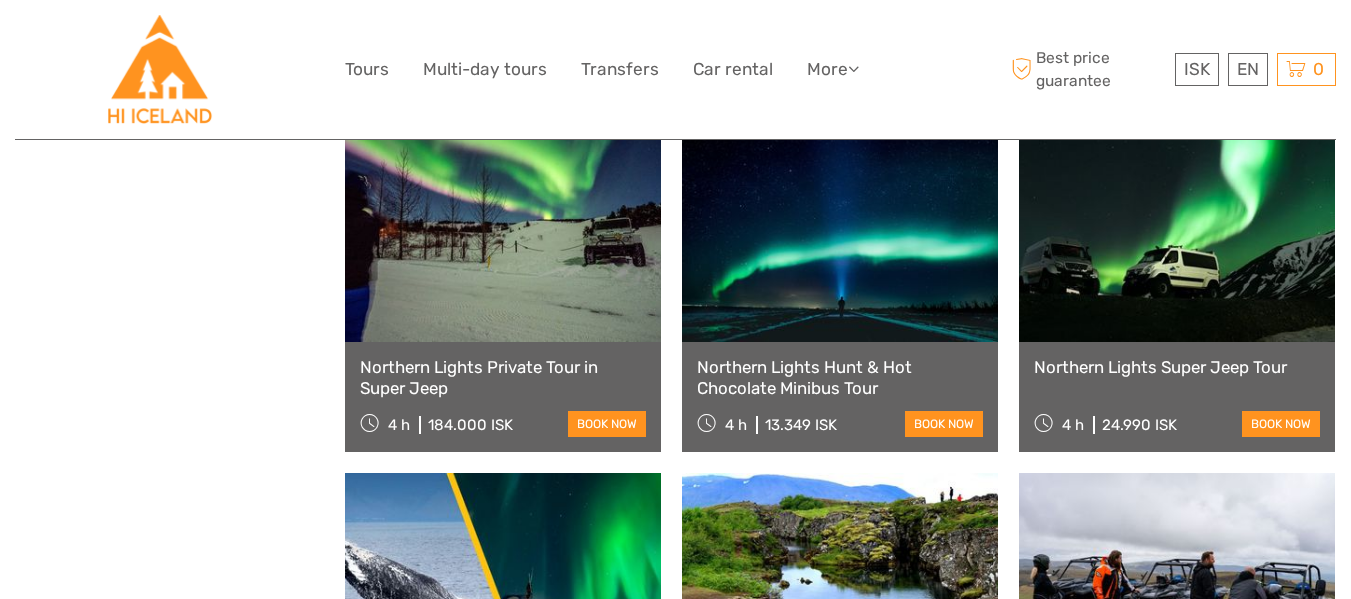 scroll, scrollTop: 0, scrollLeft: 0, axis: both 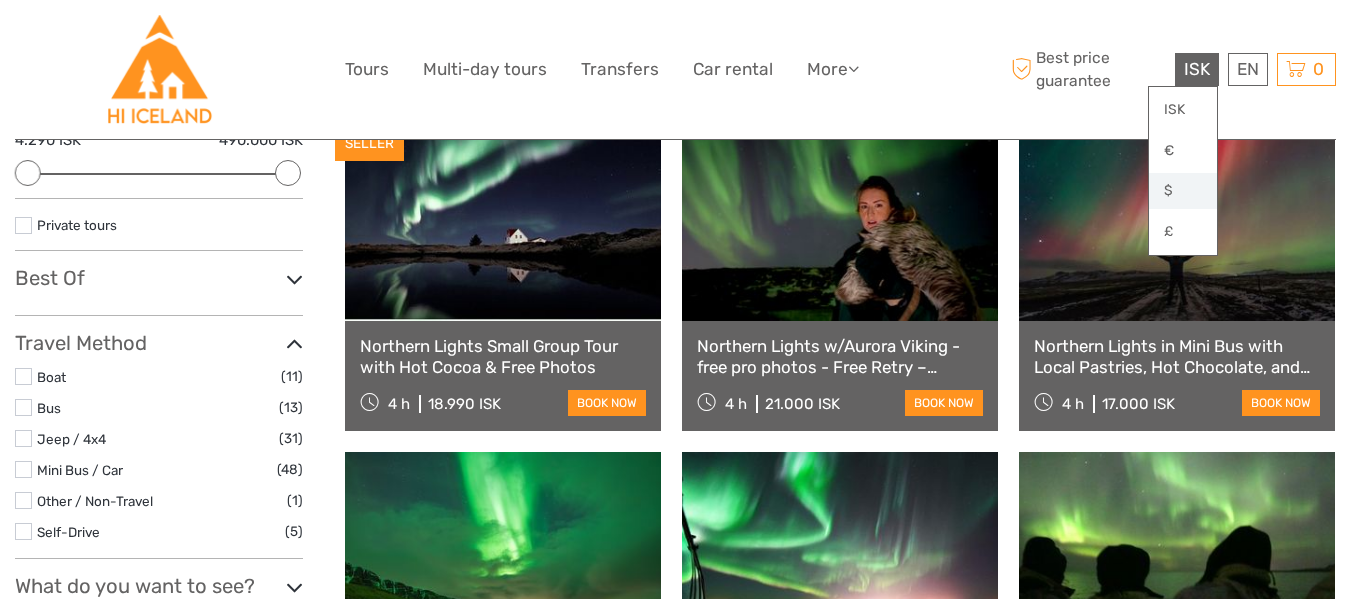 click on "$" at bounding box center [1183, 191] 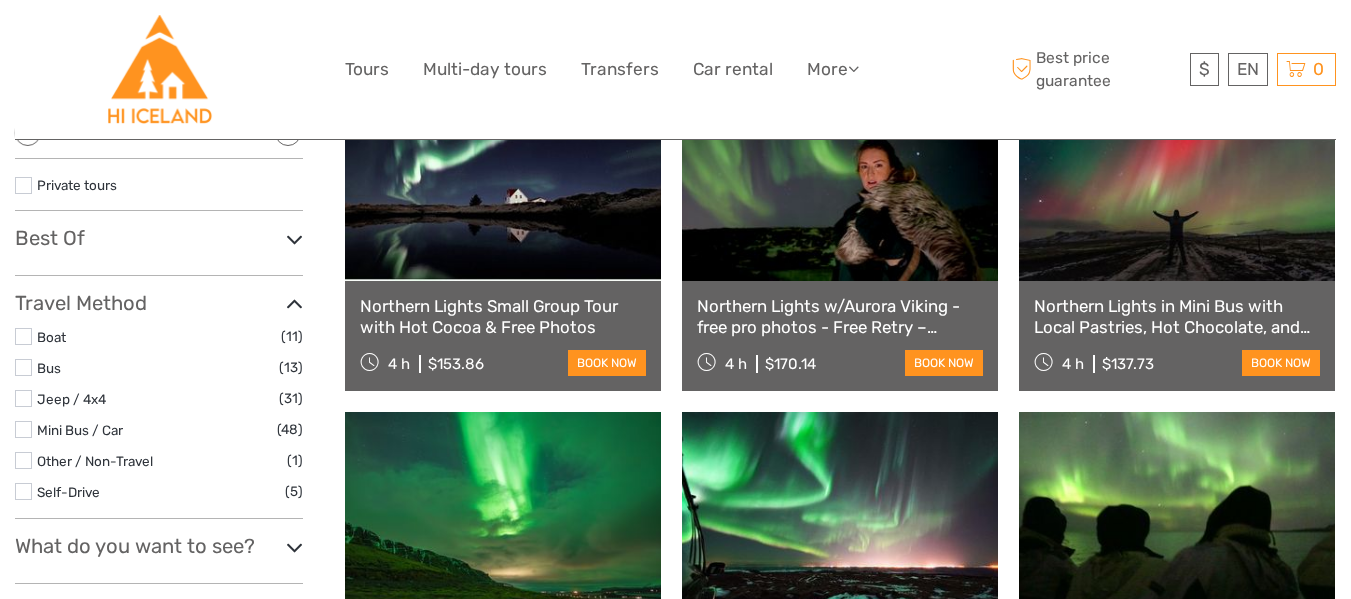 scroll, scrollTop: 329, scrollLeft: 0, axis: vertical 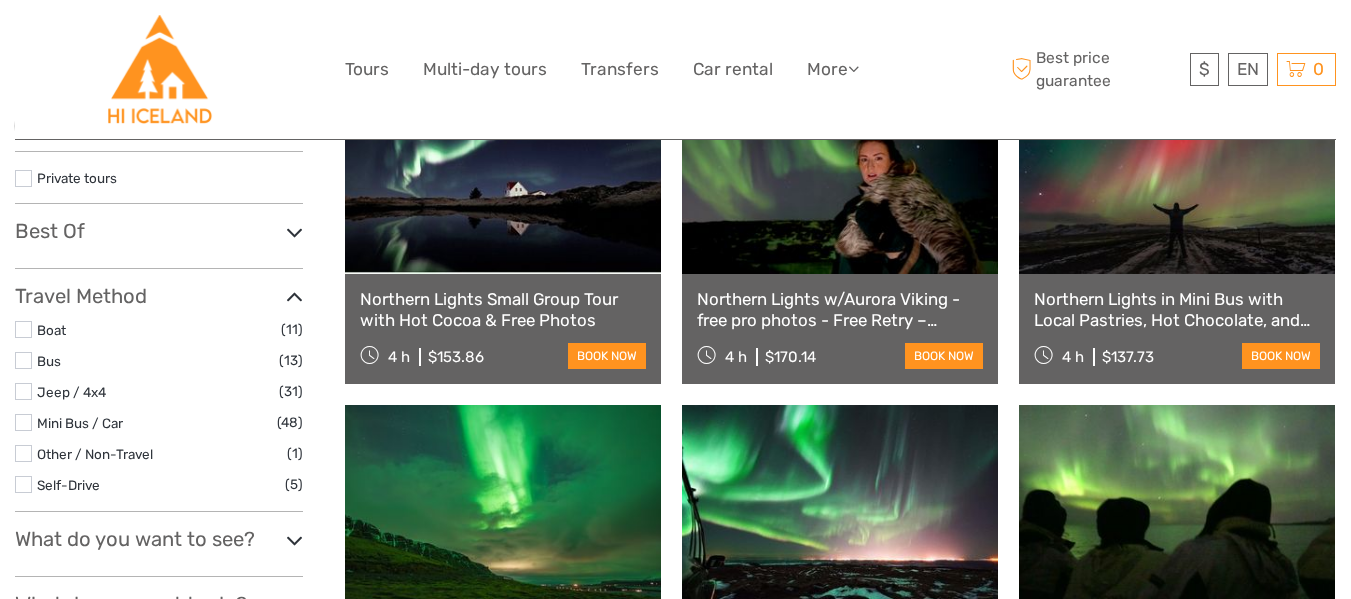 click at bounding box center [840, 164] 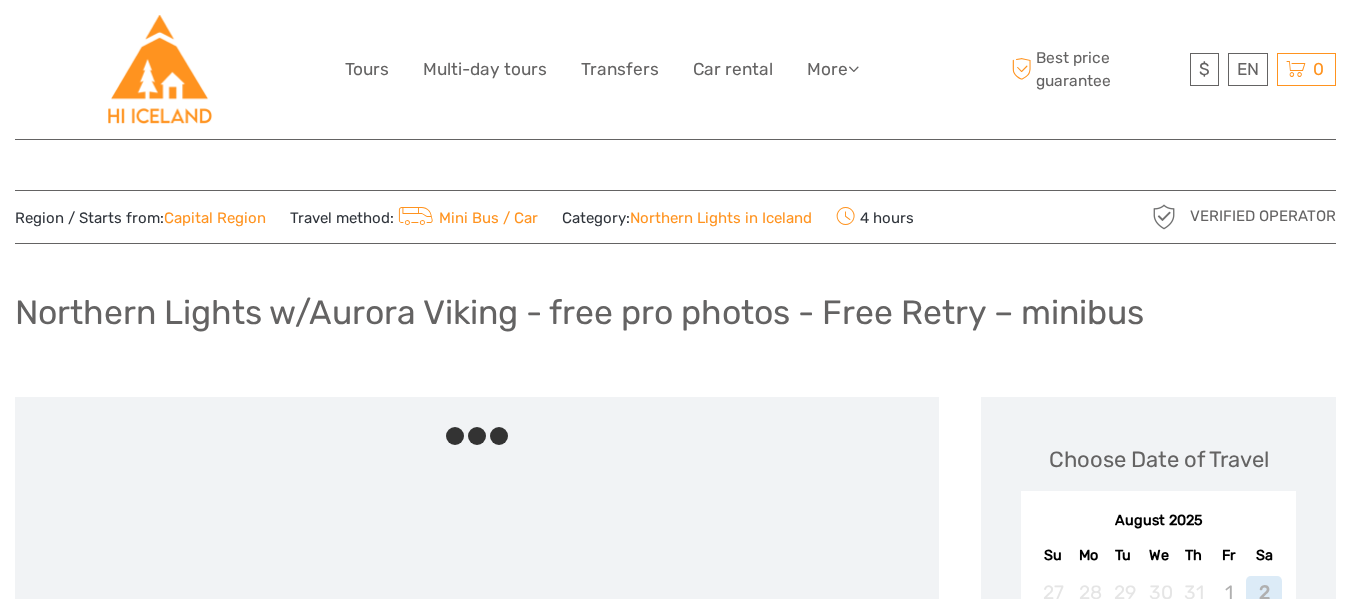 scroll, scrollTop: 0, scrollLeft: 0, axis: both 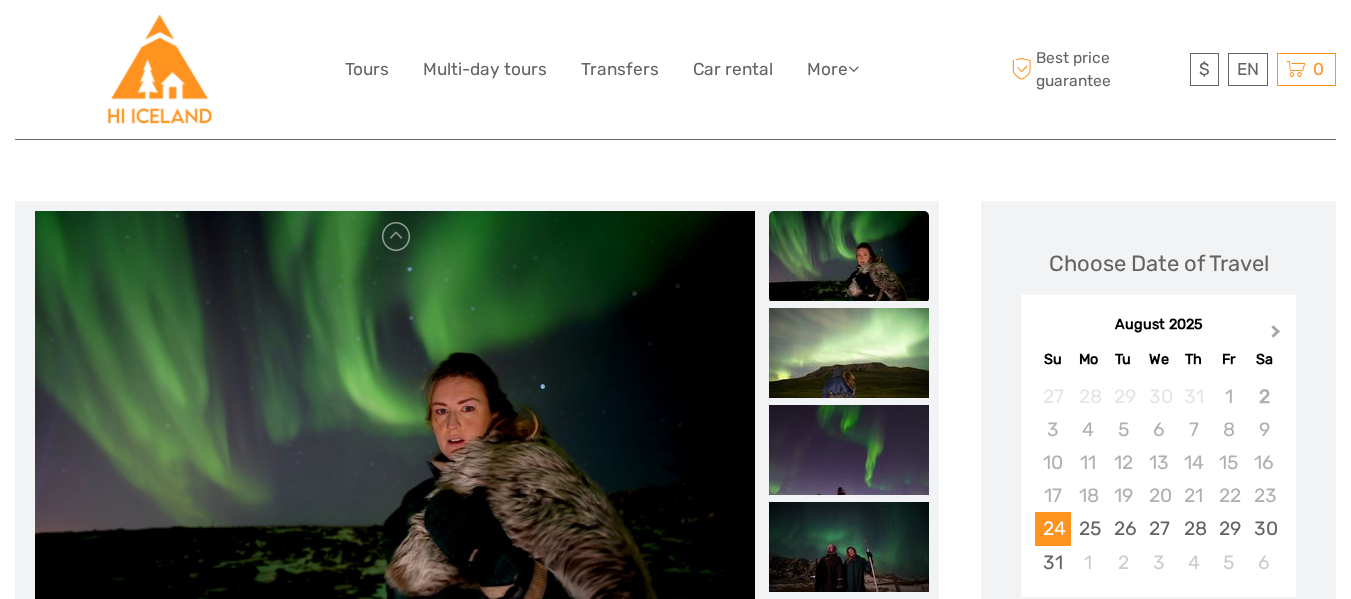 click on "Next Month" at bounding box center [1278, 336] 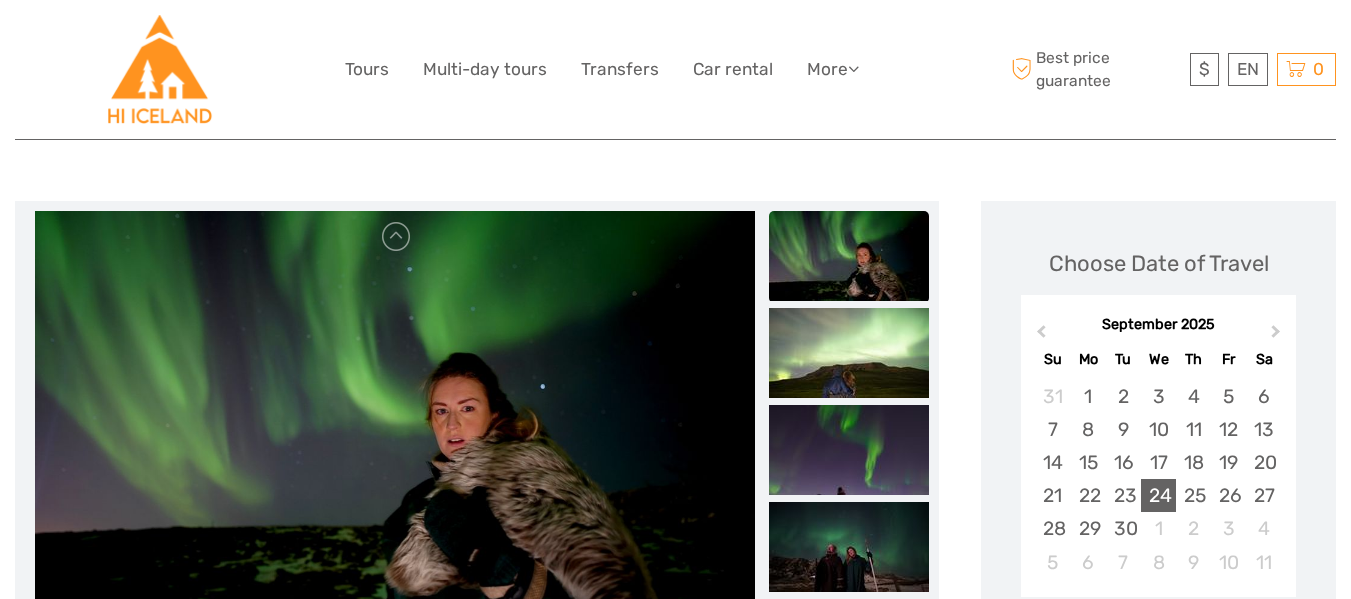 click on "24" at bounding box center (1158, 495) 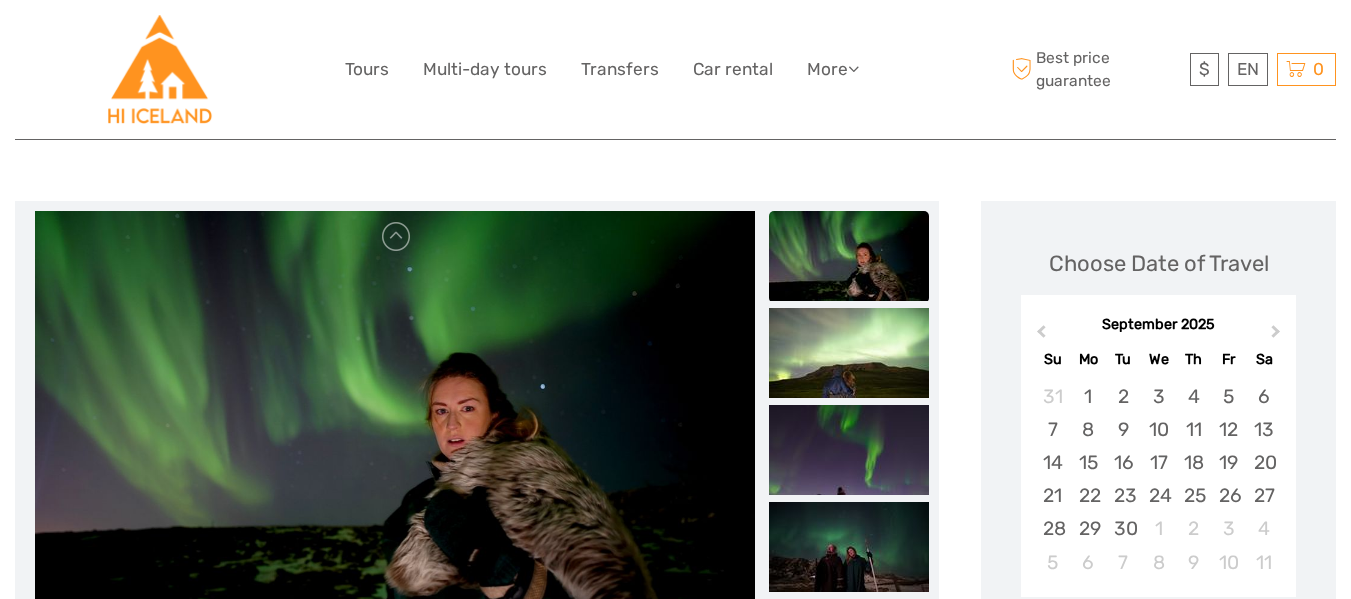 click on "24" at bounding box center (1158, 495) 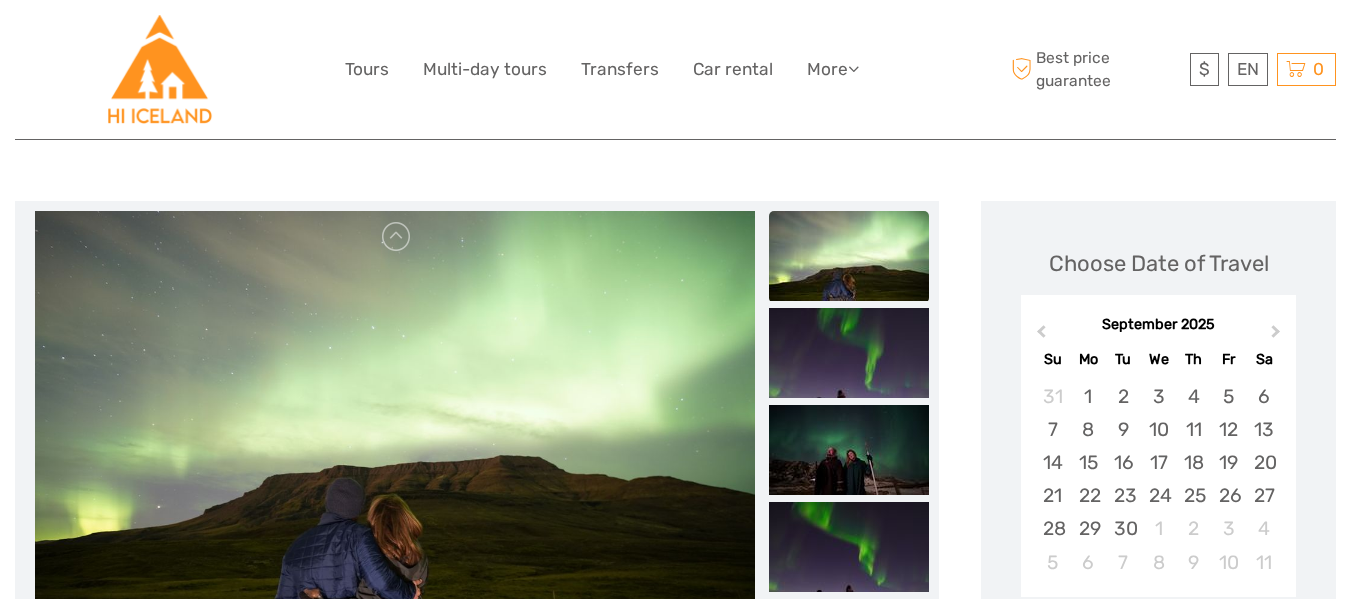 click on "24" at bounding box center [1158, 495] 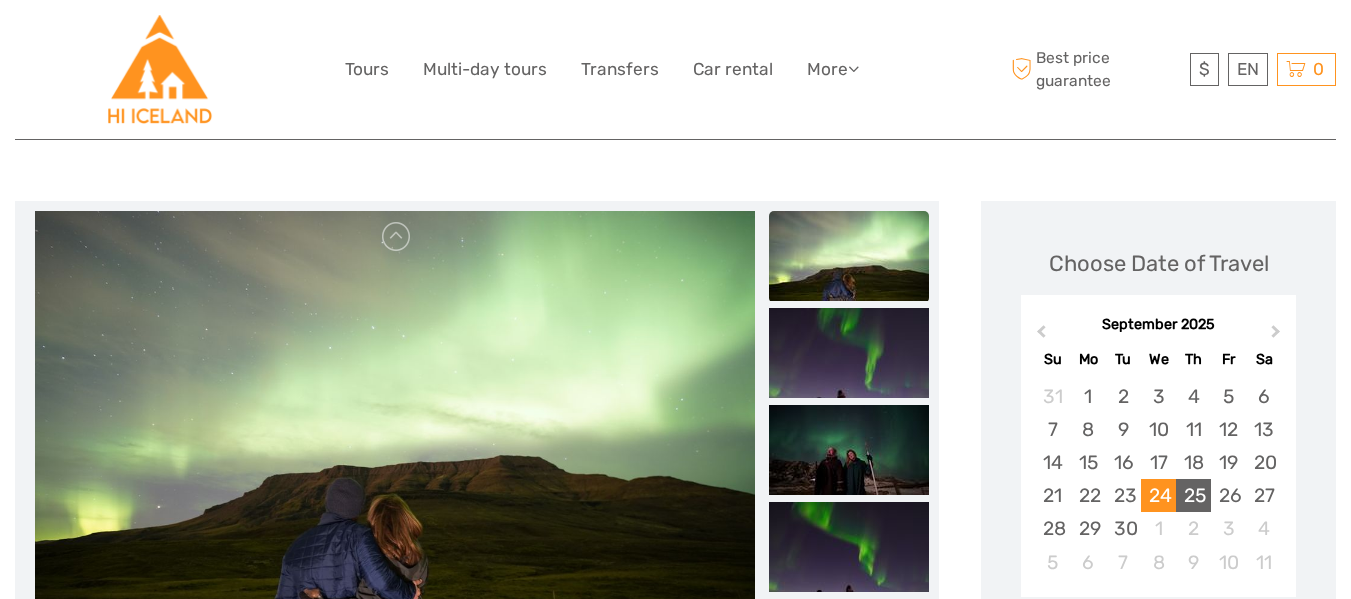 click on "25" at bounding box center [1193, 495] 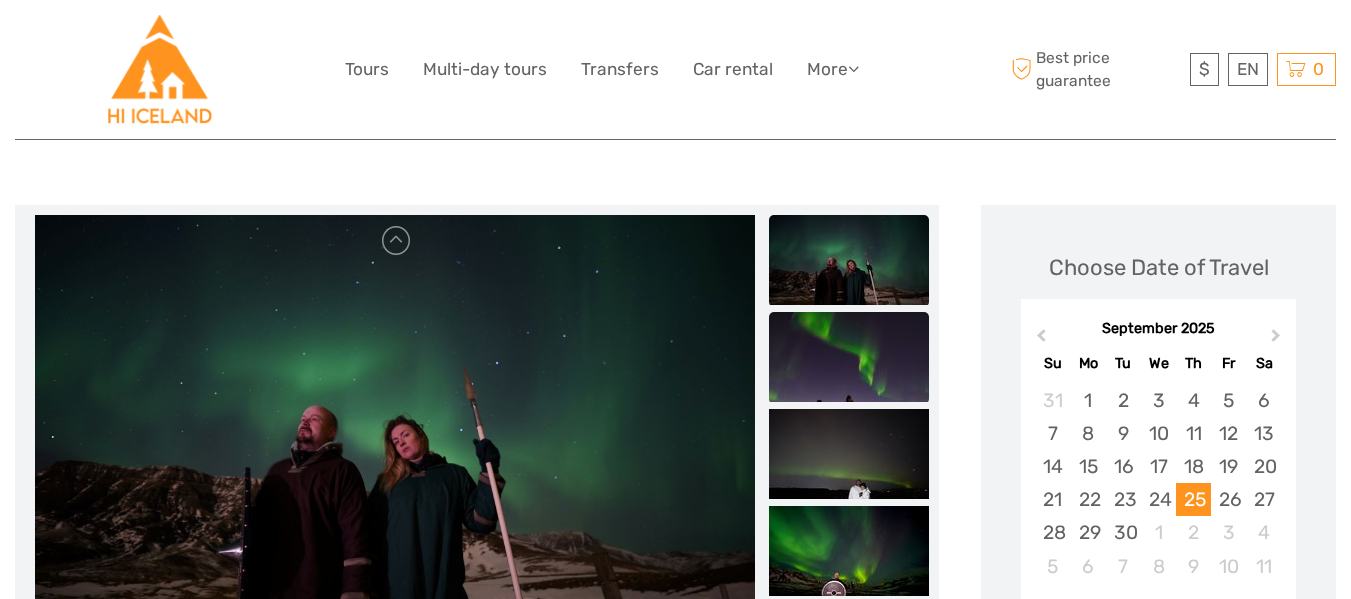 scroll, scrollTop: 166, scrollLeft: 0, axis: vertical 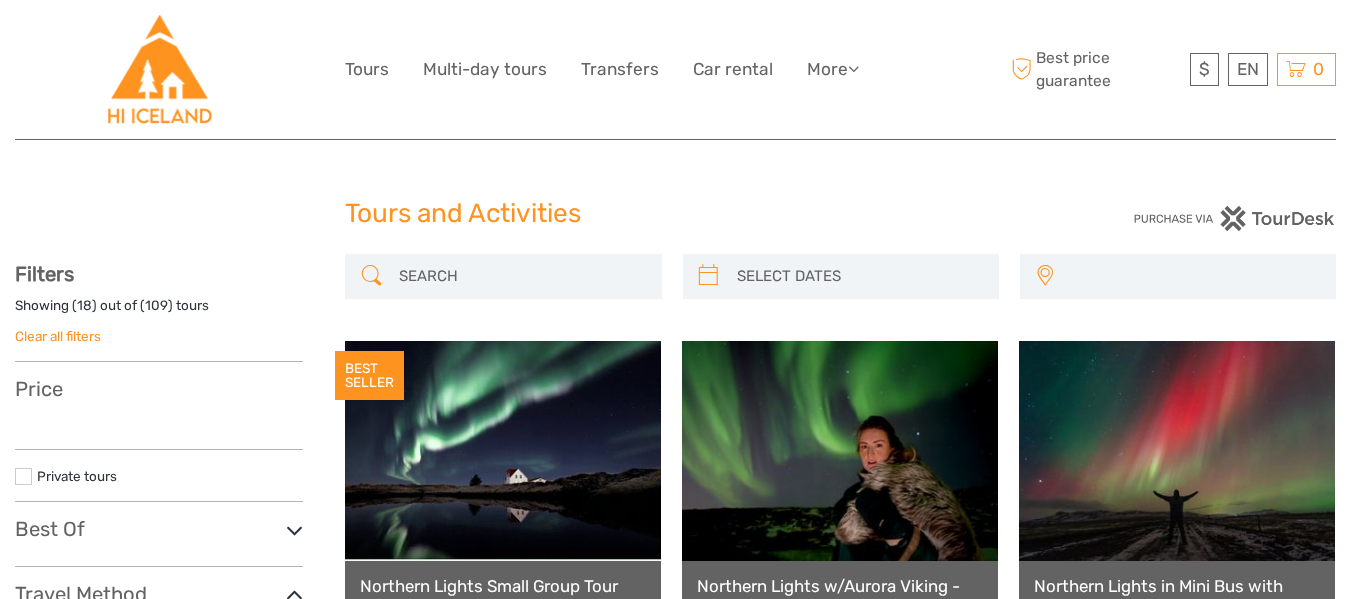select 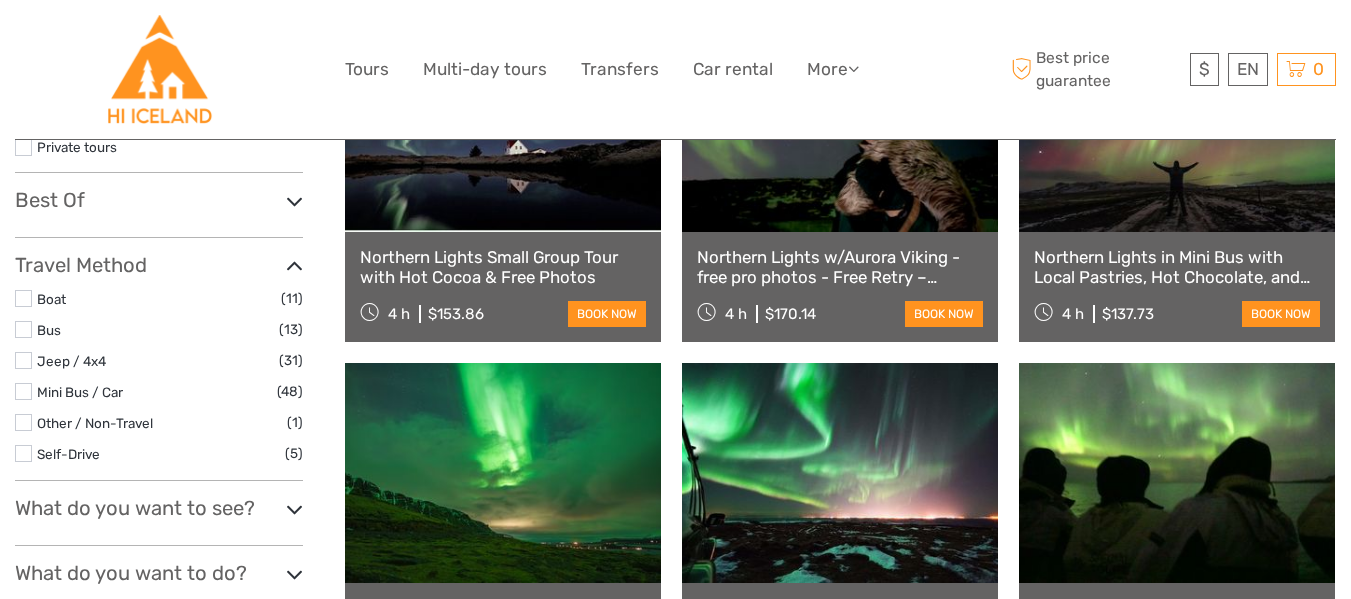 select 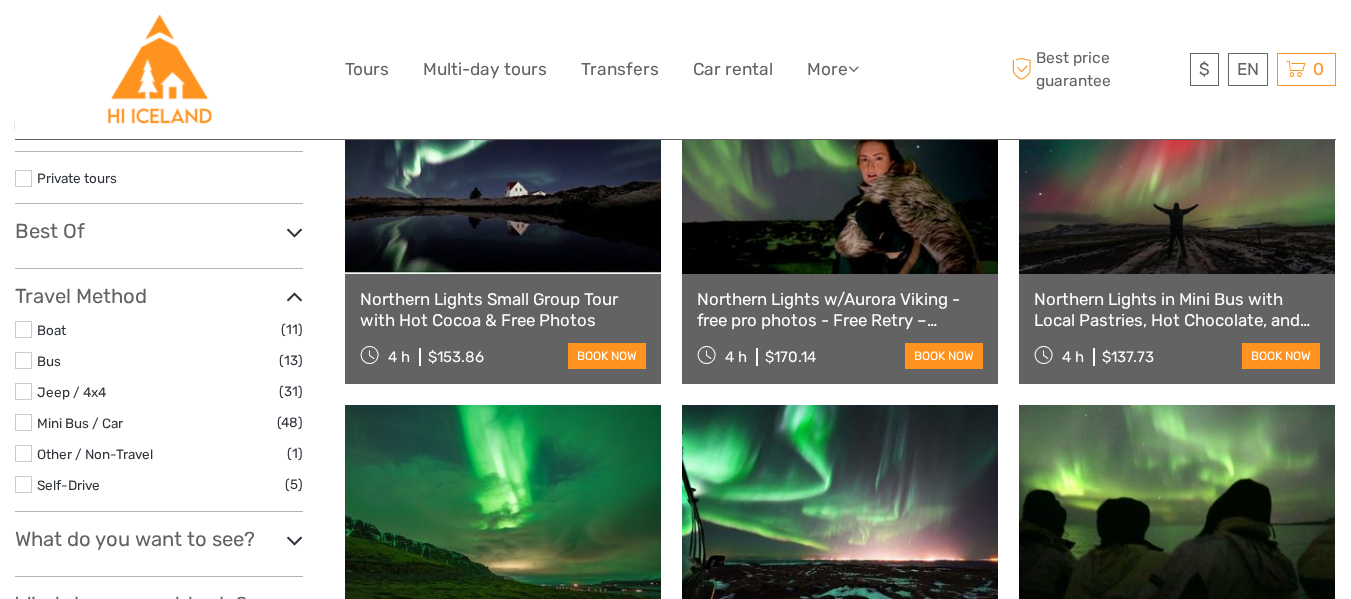 scroll, scrollTop: 0, scrollLeft: 0, axis: both 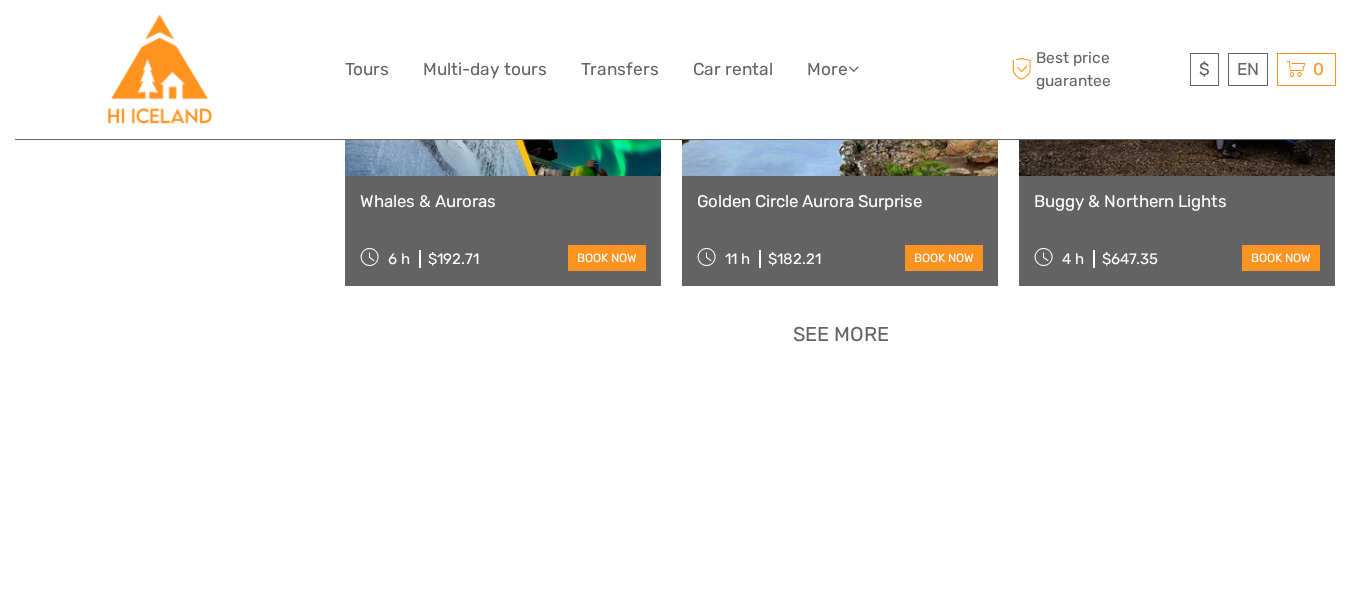 click on "See more" at bounding box center (841, 334) 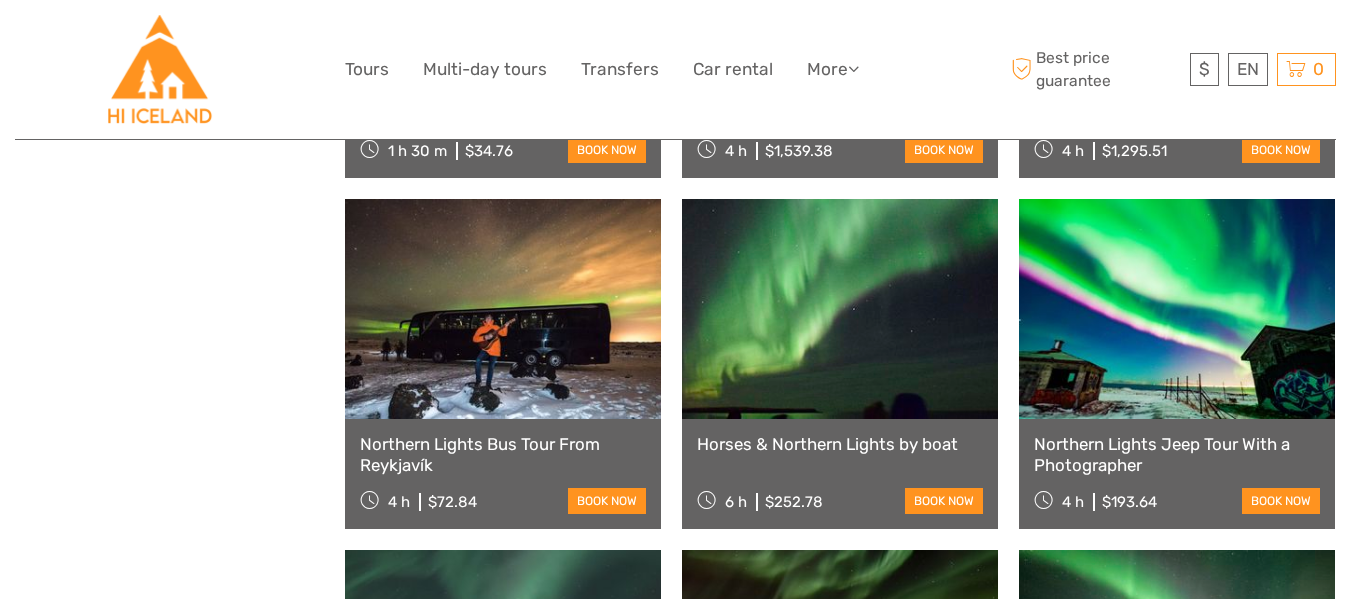 scroll, scrollTop: 2622, scrollLeft: 0, axis: vertical 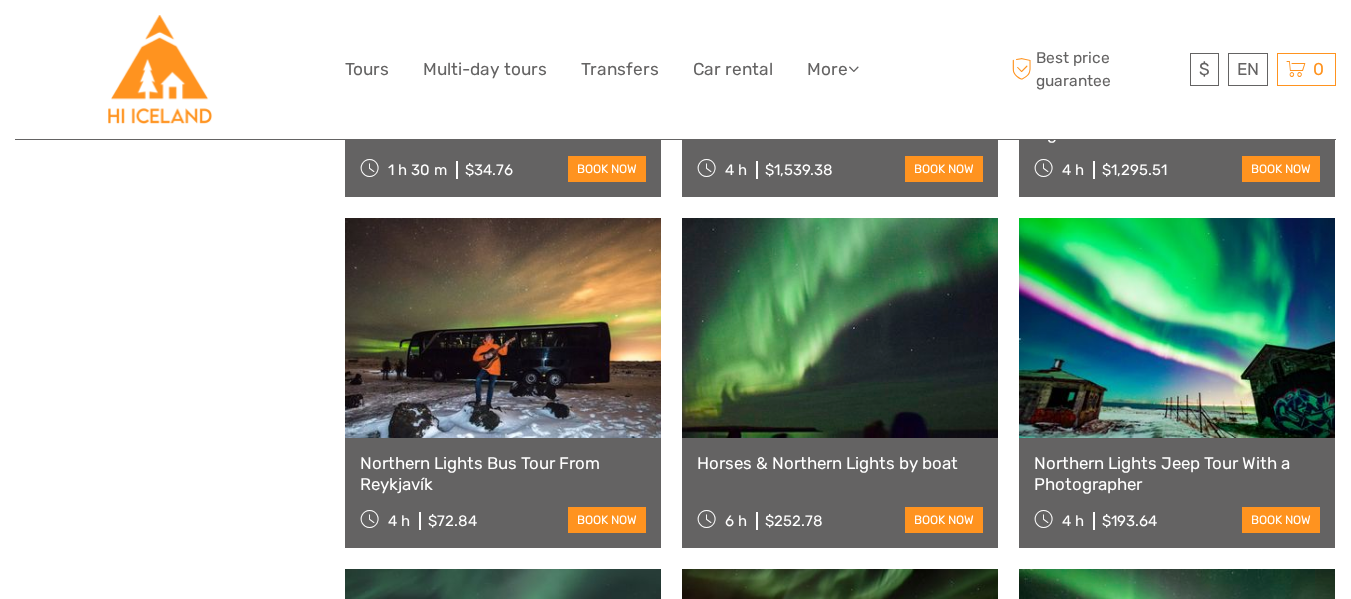 click on "Northern Lights Bus Tour From Reykjavík" at bounding box center [503, 473] 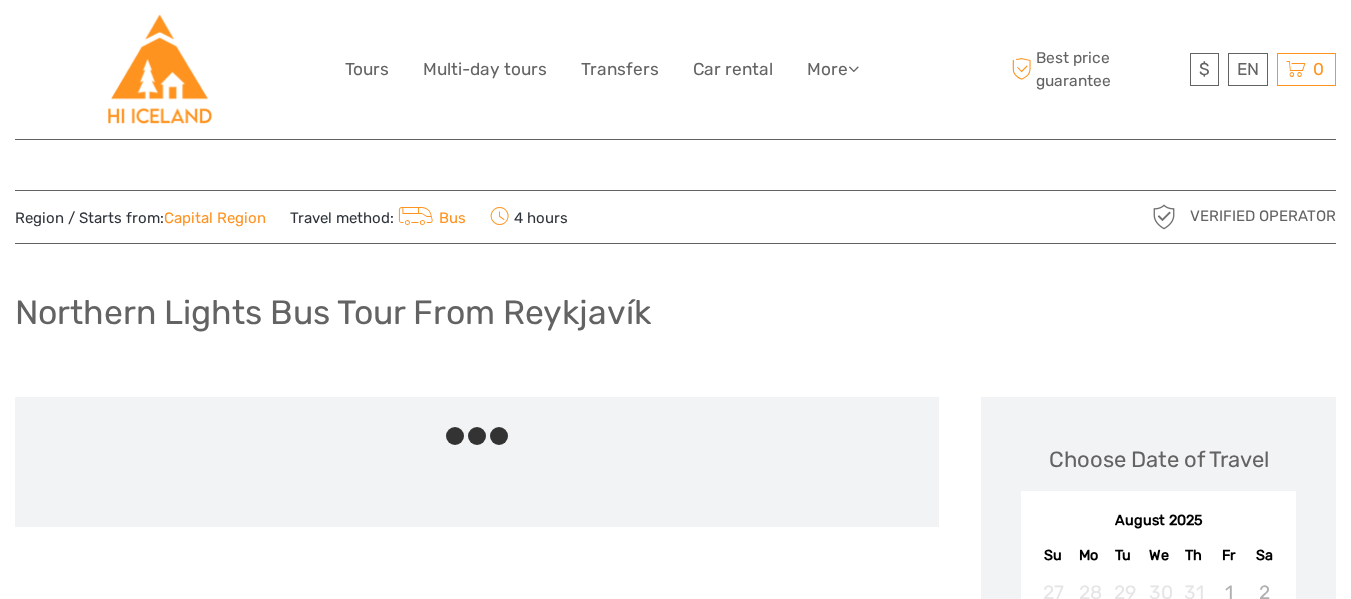 scroll, scrollTop: 0, scrollLeft: 0, axis: both 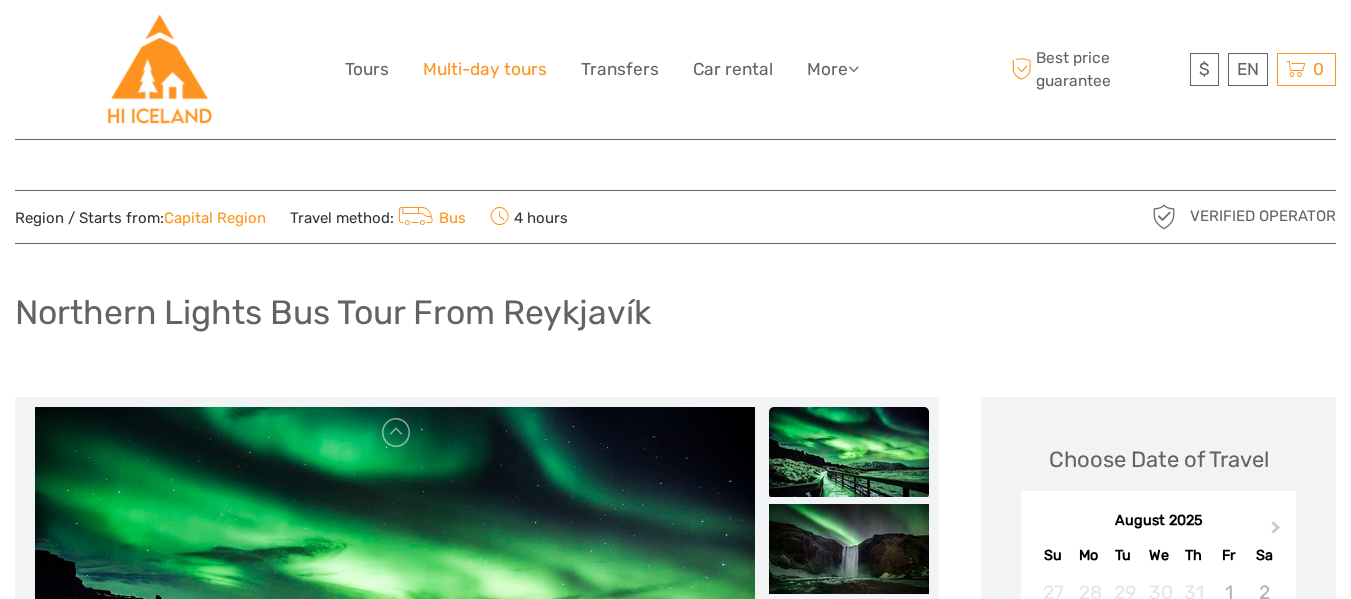 click on "Multi-day tours" at bounding box center [485, 69] 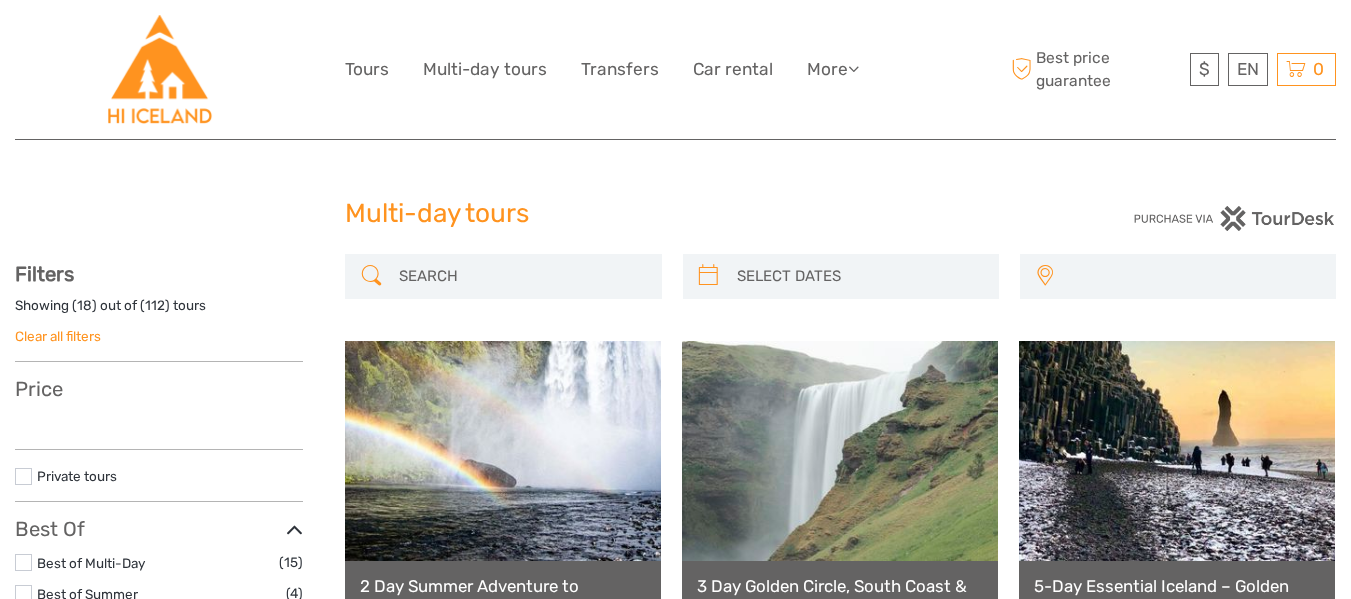 select 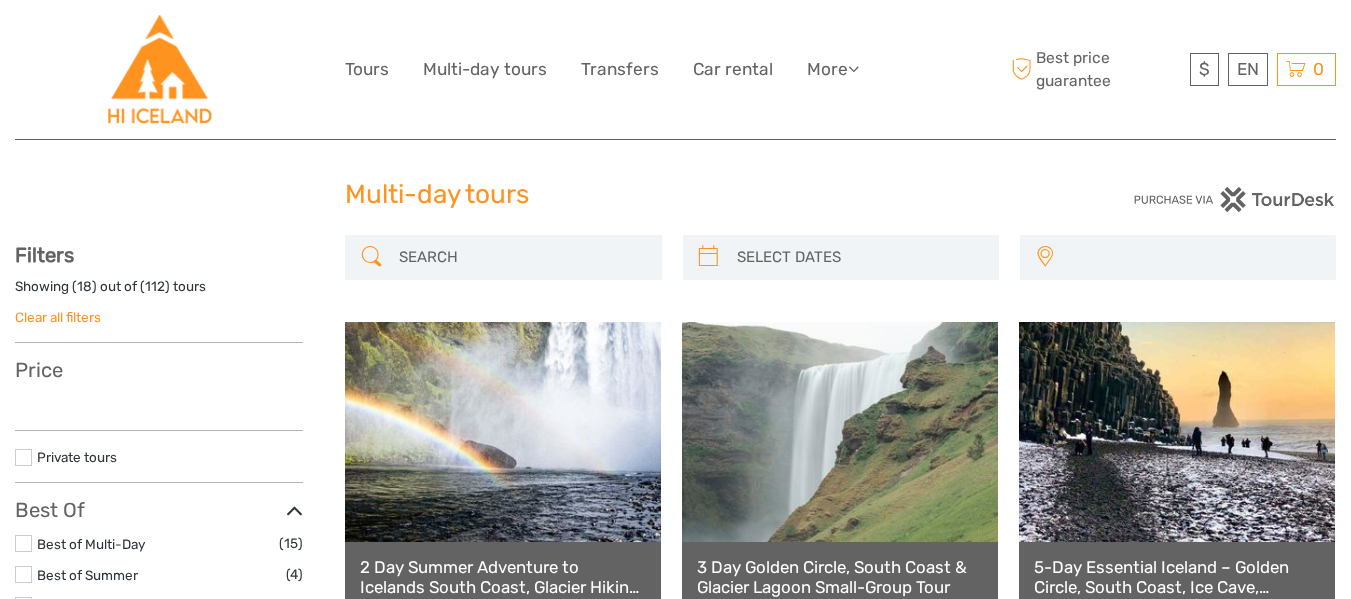 select 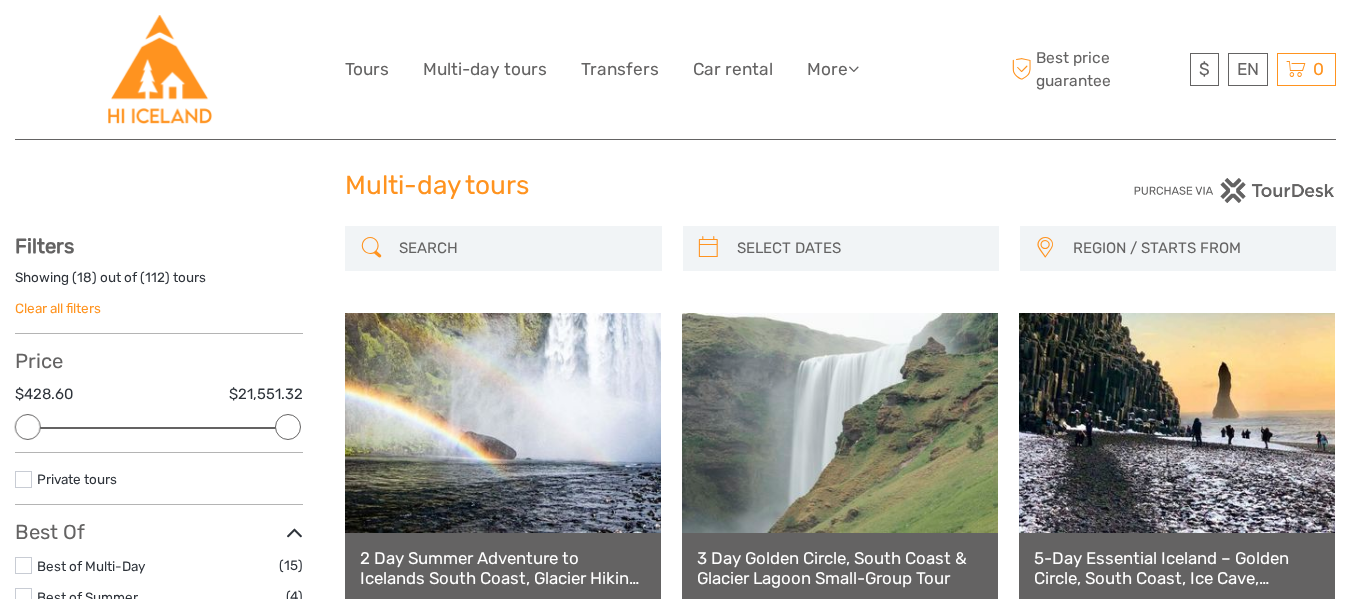 scroll, scrollTop: 30, scrollLeft: 0, axis: vertical 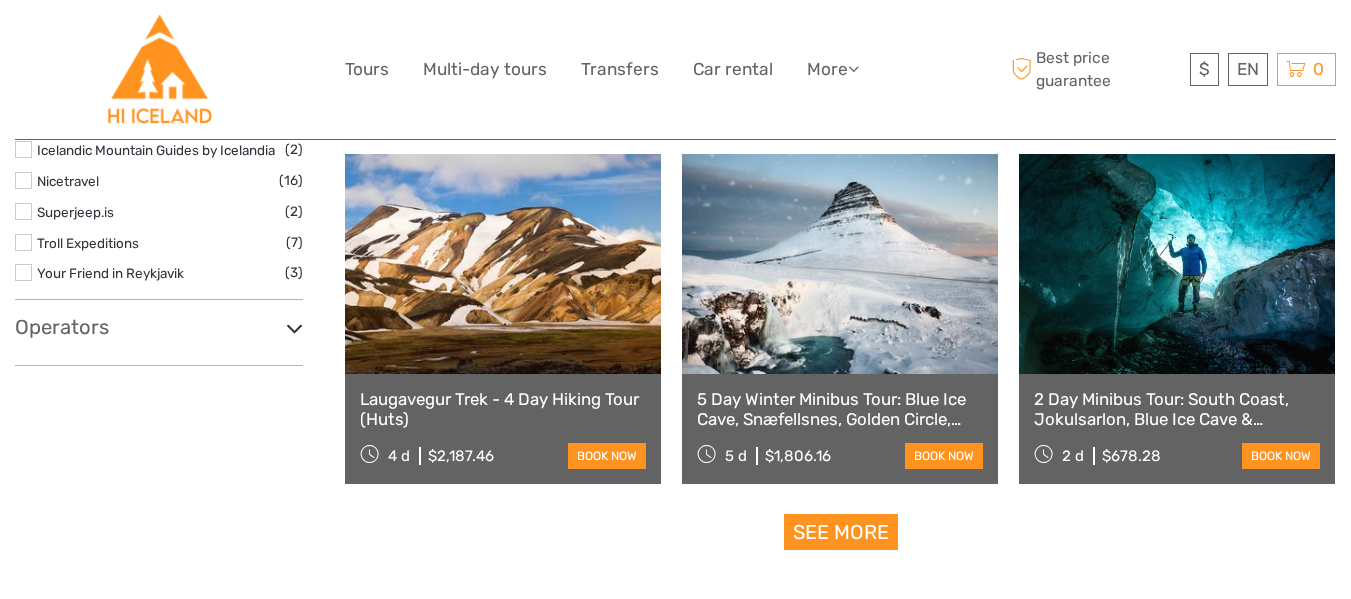 click on "2 Day Minibus Tour: South Coast, Jokulsarlon, Blue Ice Cave & Northern Lights" at bounding box center [1177, 409] 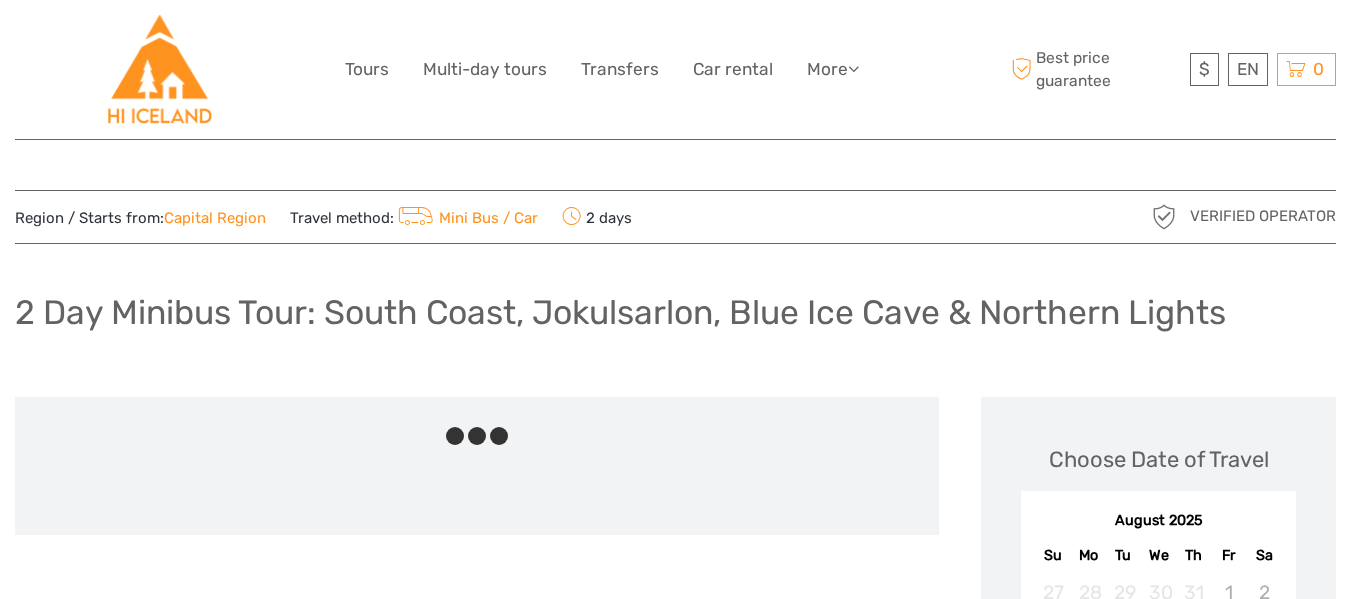 scroll, scrollTop: 0, scrollLeft: 0, axis: both 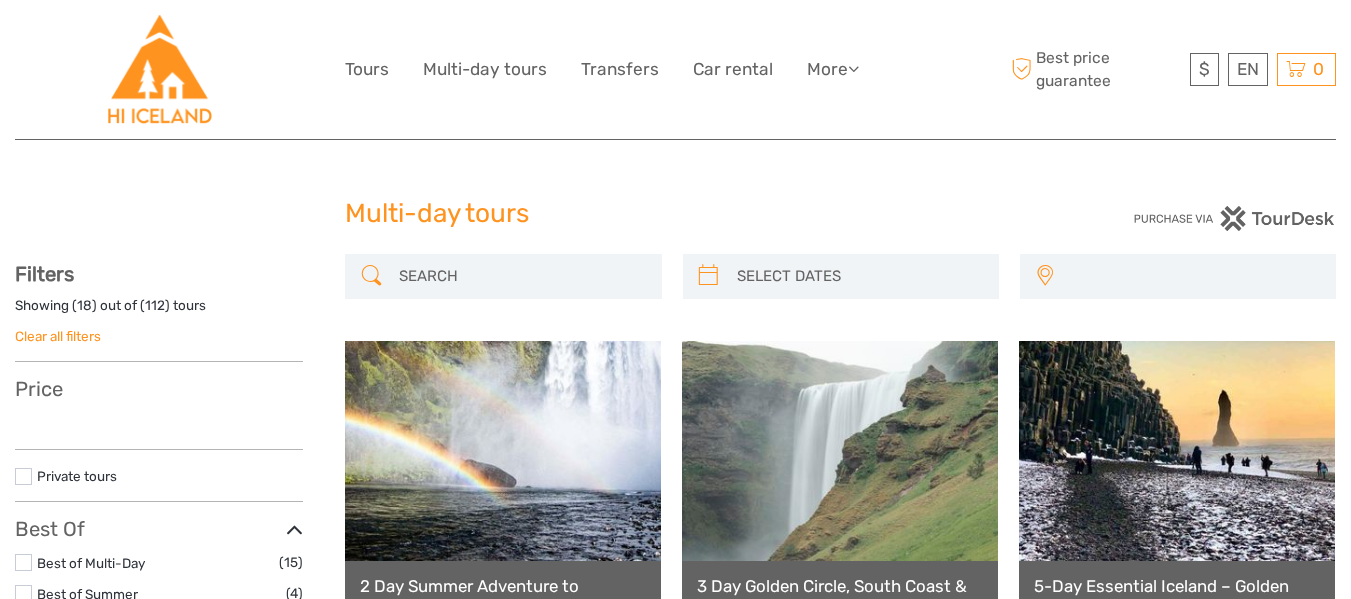 select 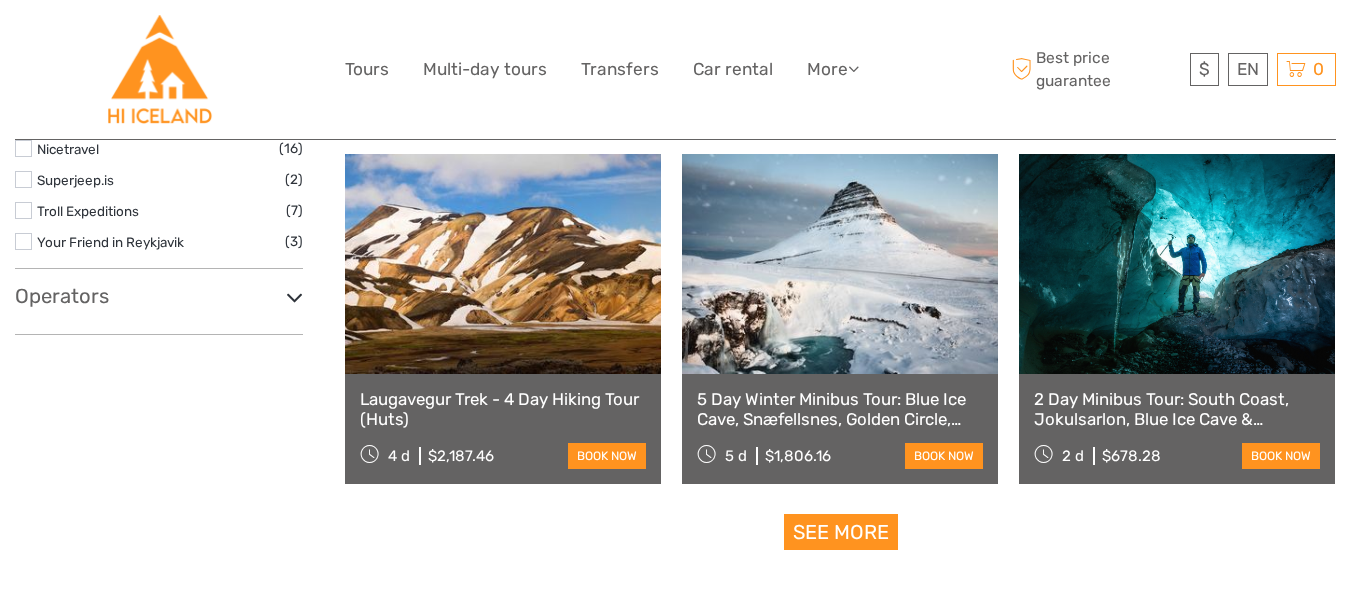 select 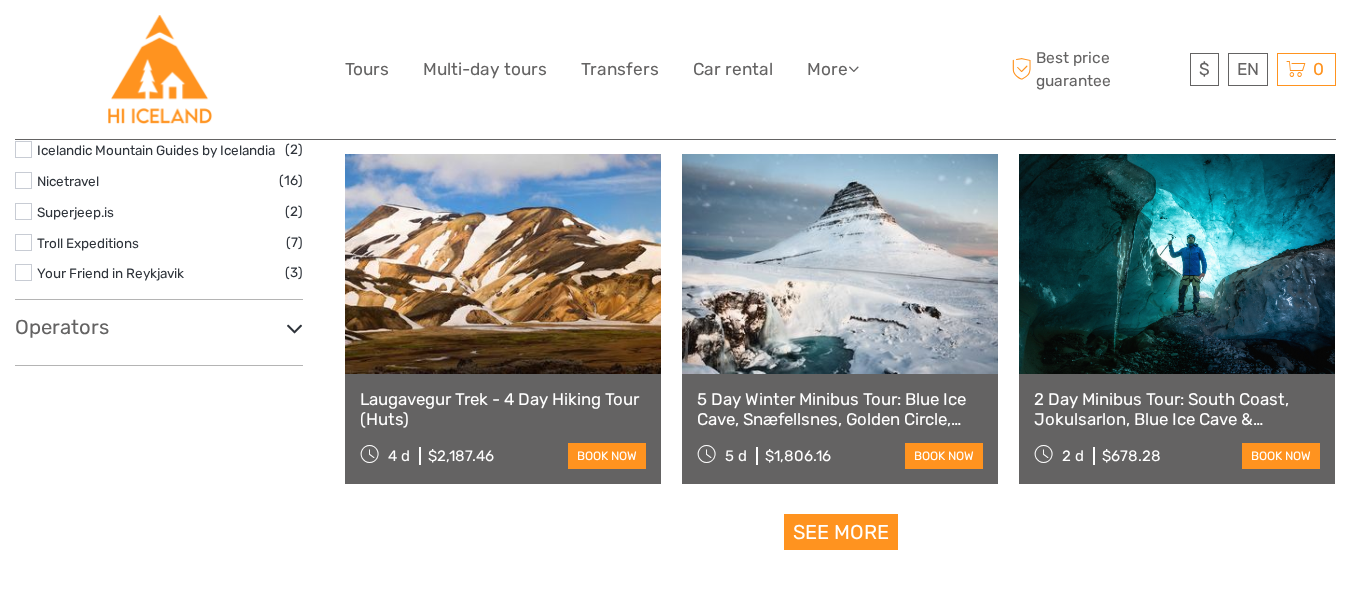 scroll, scrollTop: 0, scrollLeft: 0, axis: both 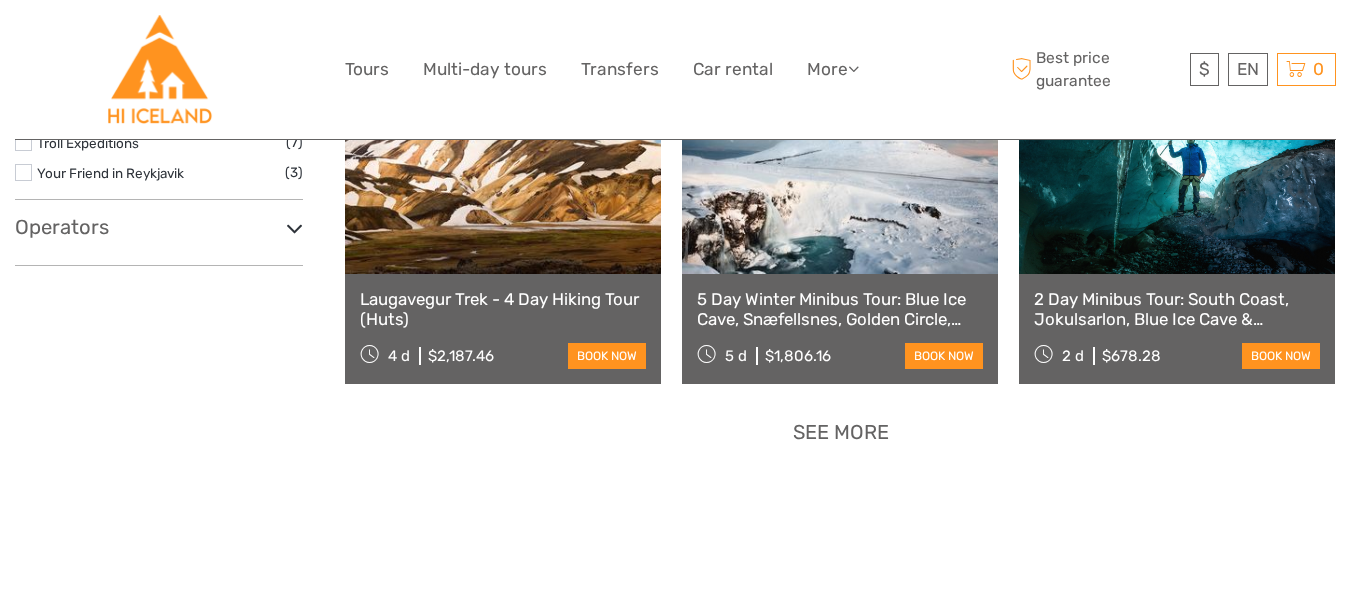 click on "See more" at bounding box center (841, 432) 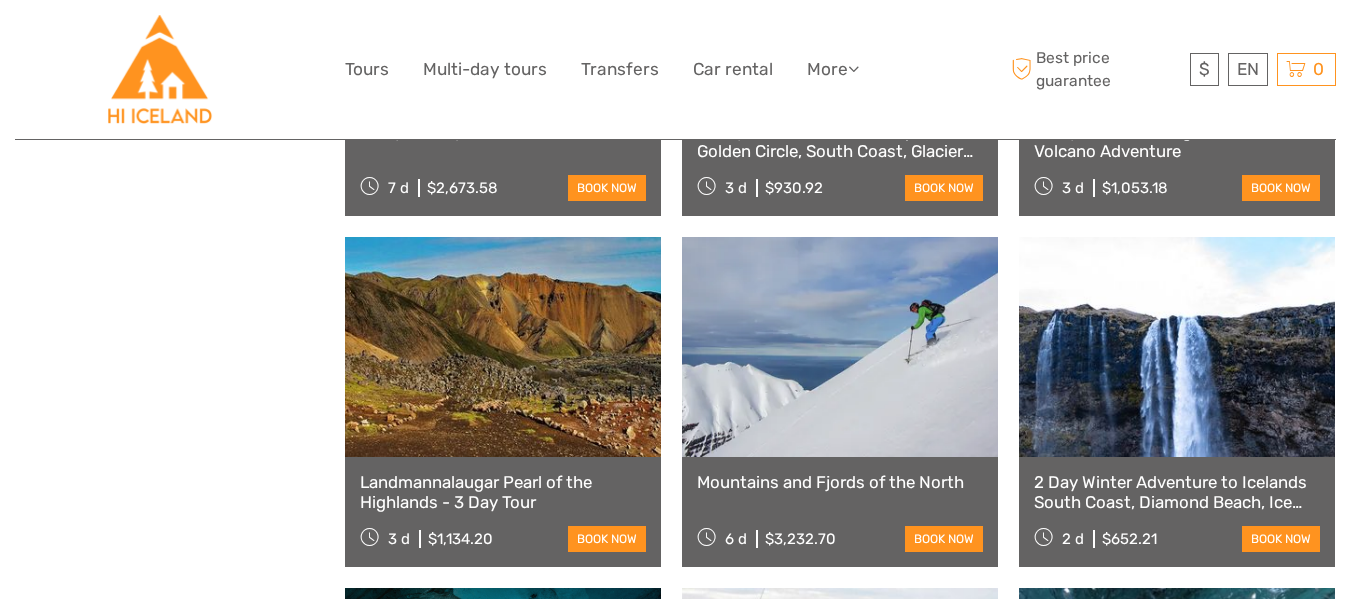 scroll, scrollTop: 3615, scrollLeft: 0, axis: vertical 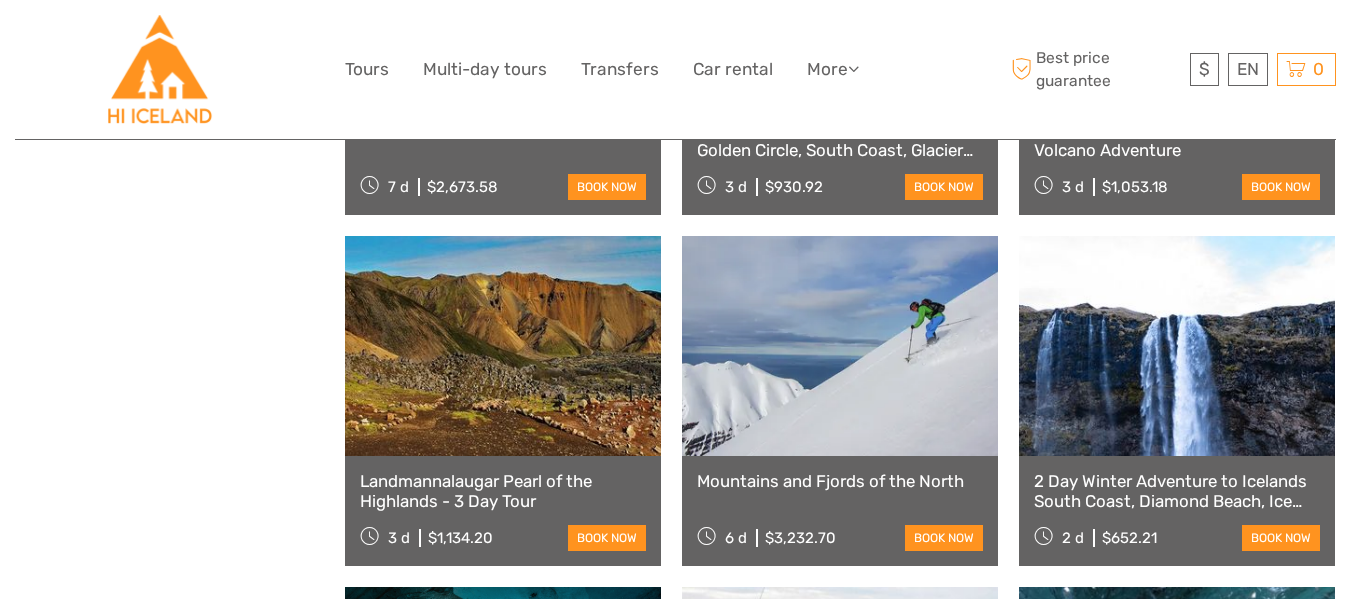click on "2 Day Winter Adventure to Icelands South Coast, Diamond Beach, Ice Cave and Northern Lights" at bounding box center (1177, 491) 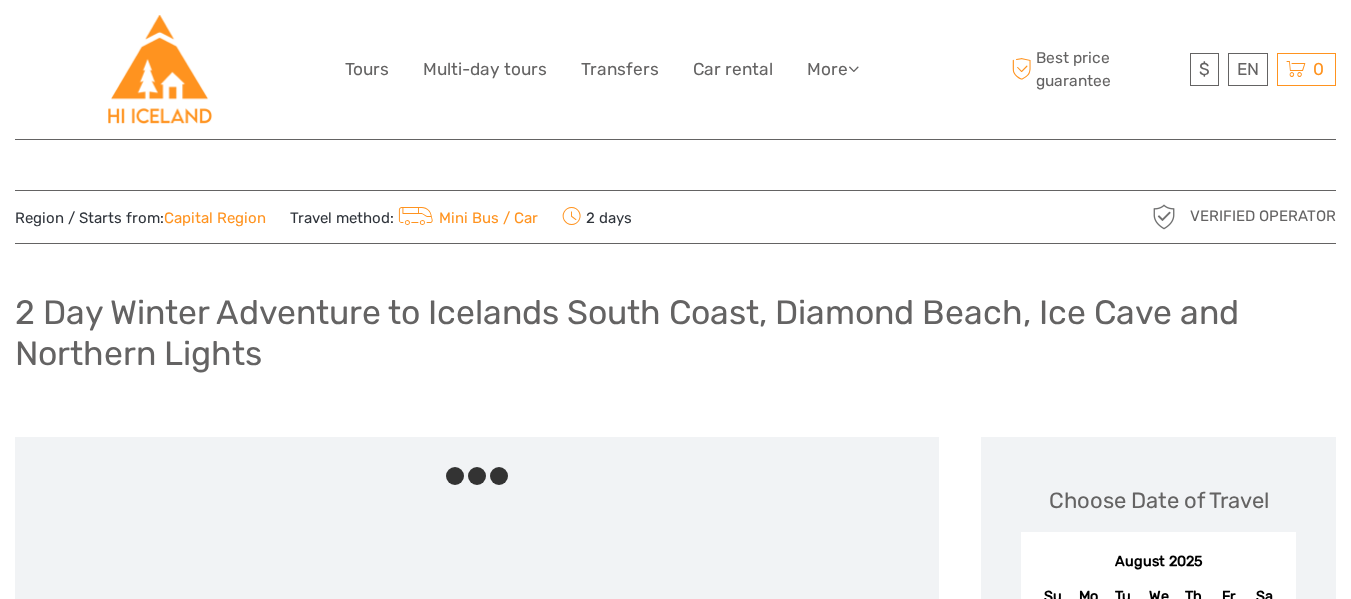 scroll, scrollTop: 0, scrollLeft: 0, axis: both 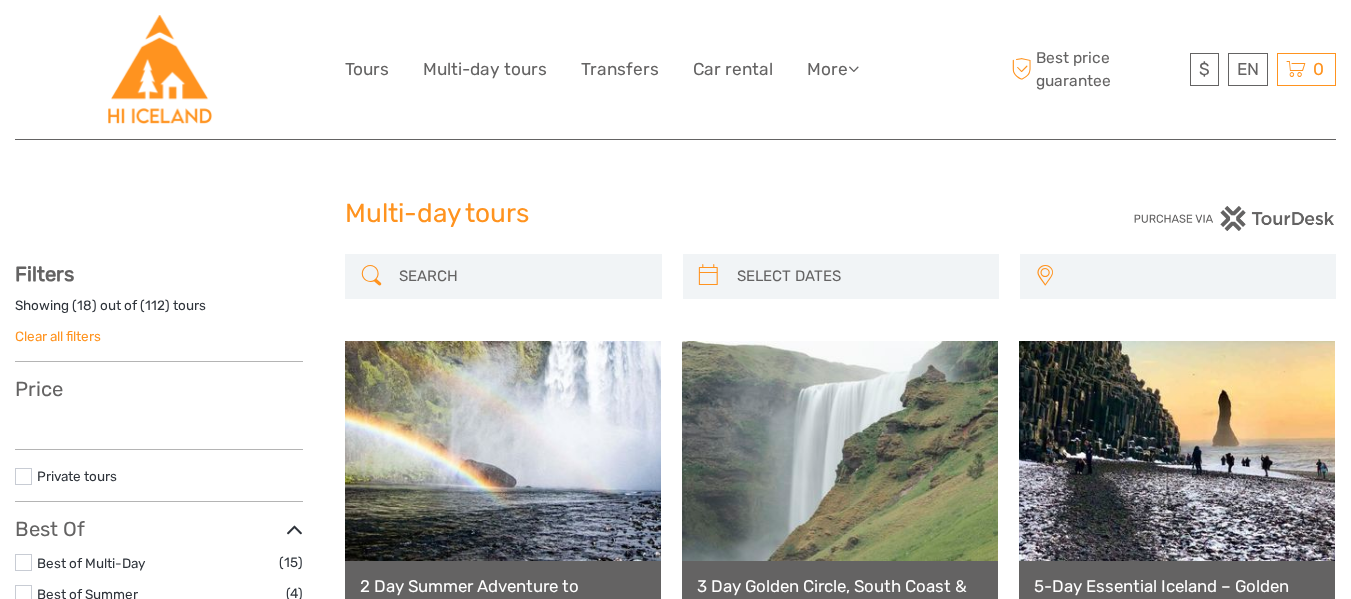 select 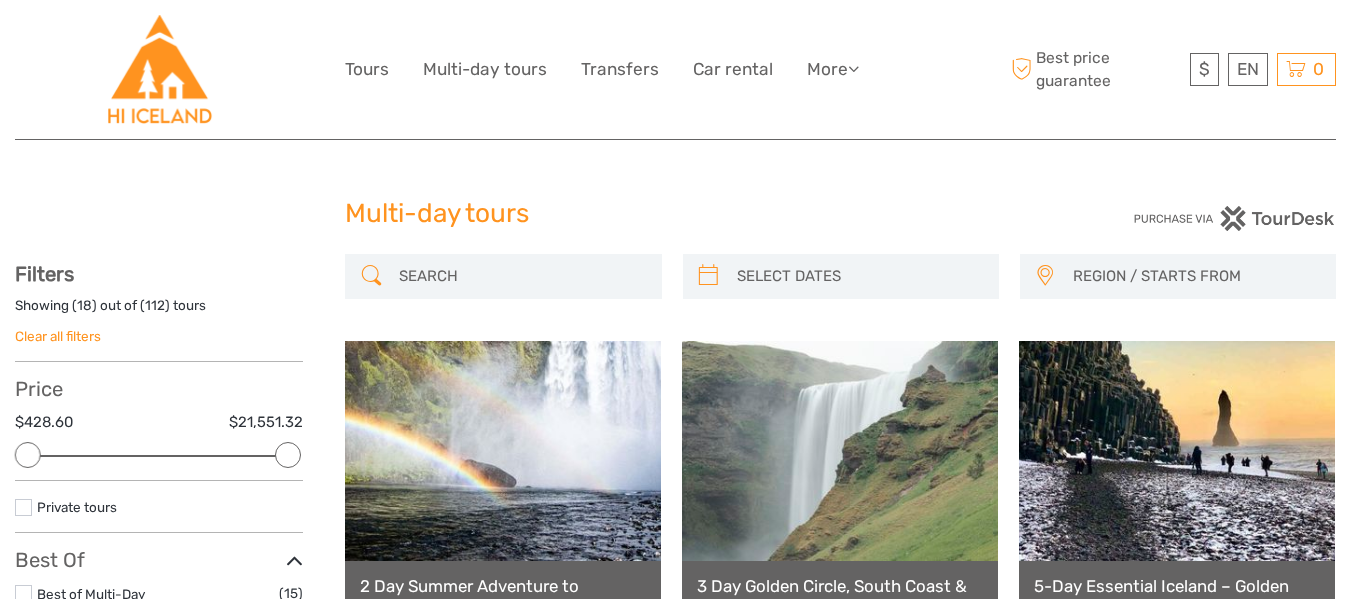 scroll, scrollTop: 2558, scrollLeft: 0, axis: vertical 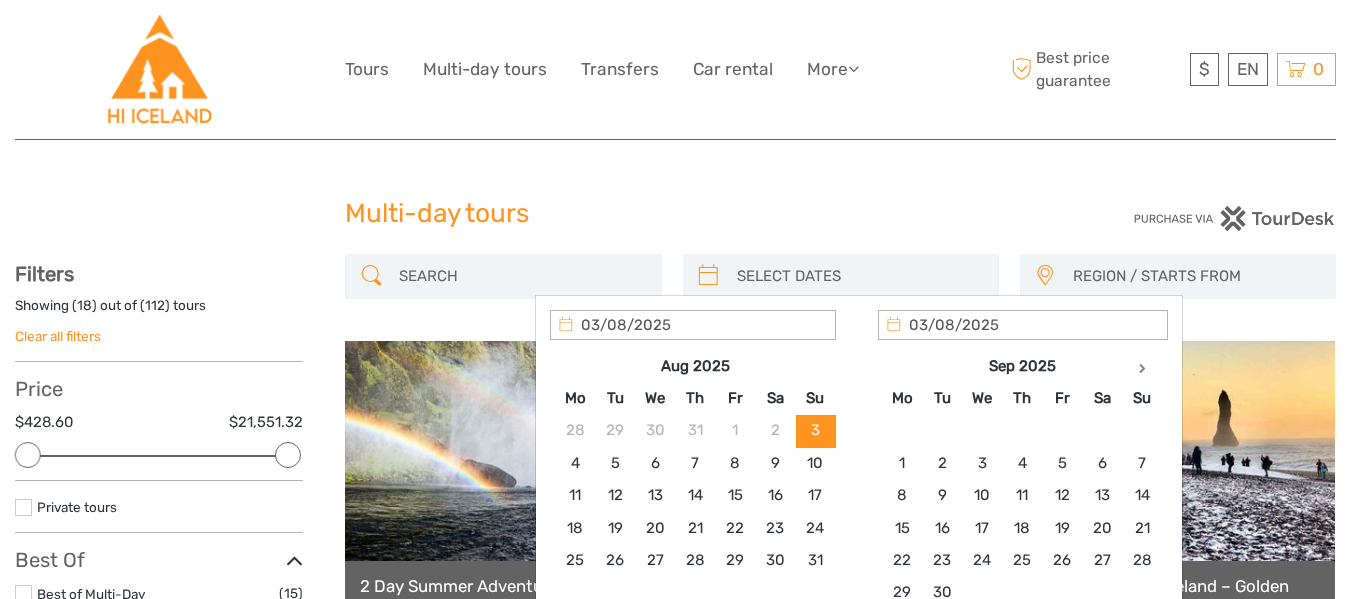 click at bounding box center (859, 276) 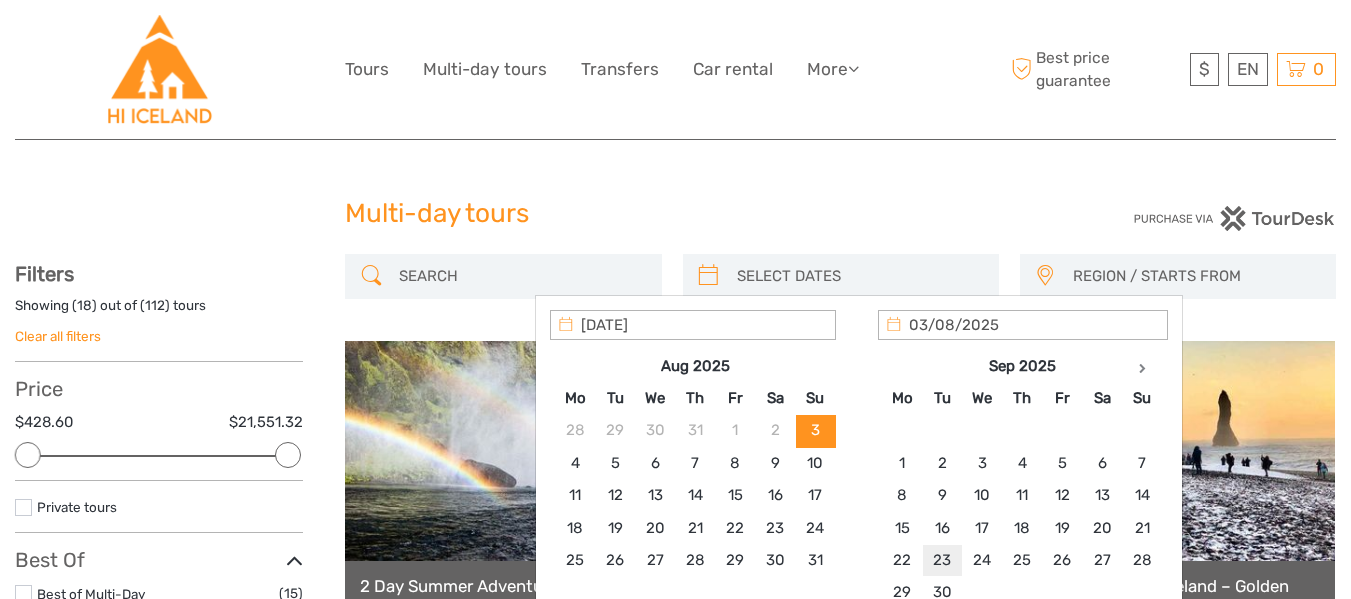 type on "23/09/2025" 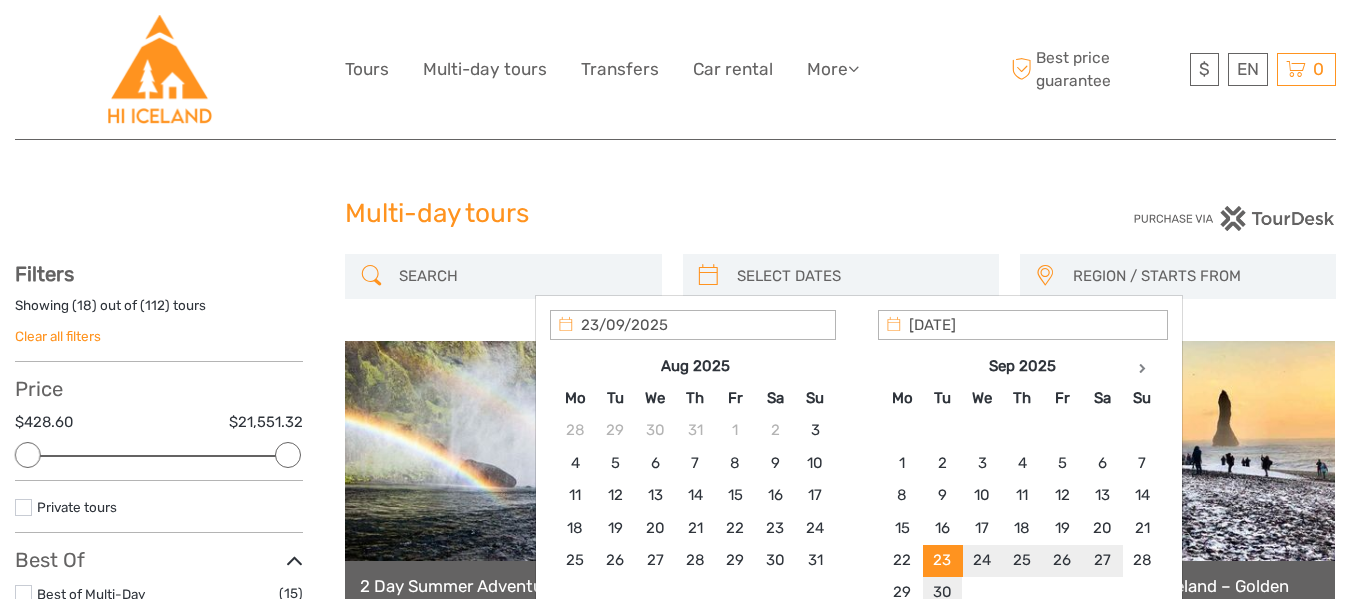 type on "30/09/2025" 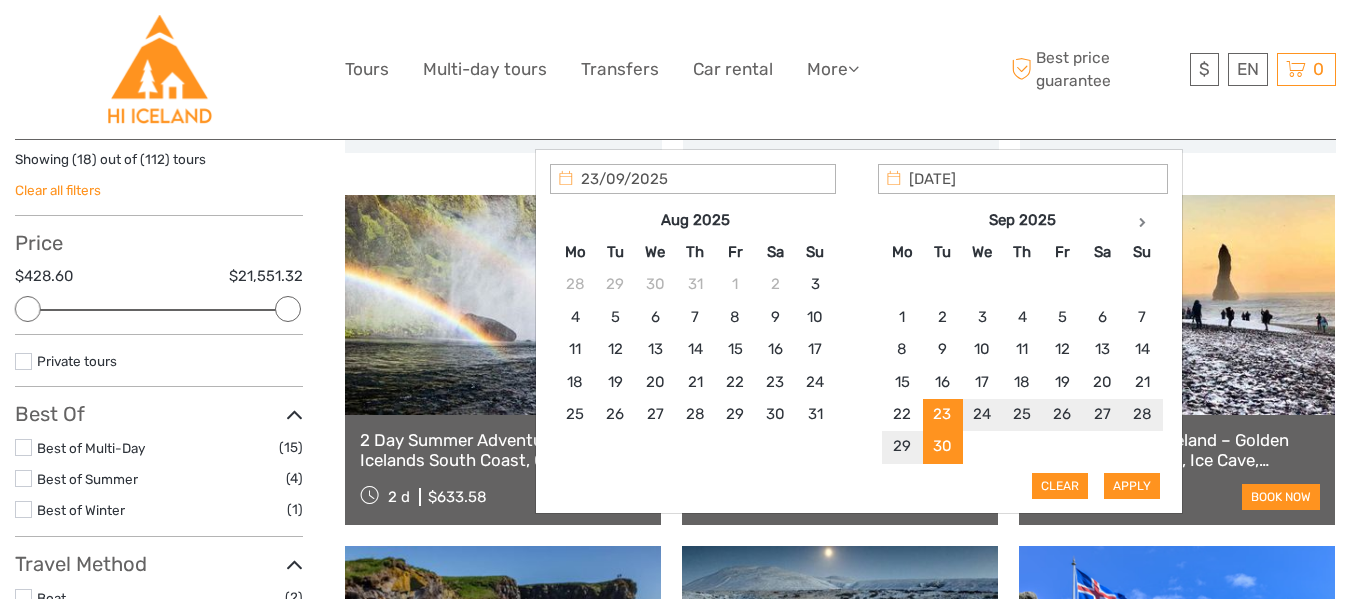 scroll, scrollTop: 147, scrollLeft: 0, axis: vertical 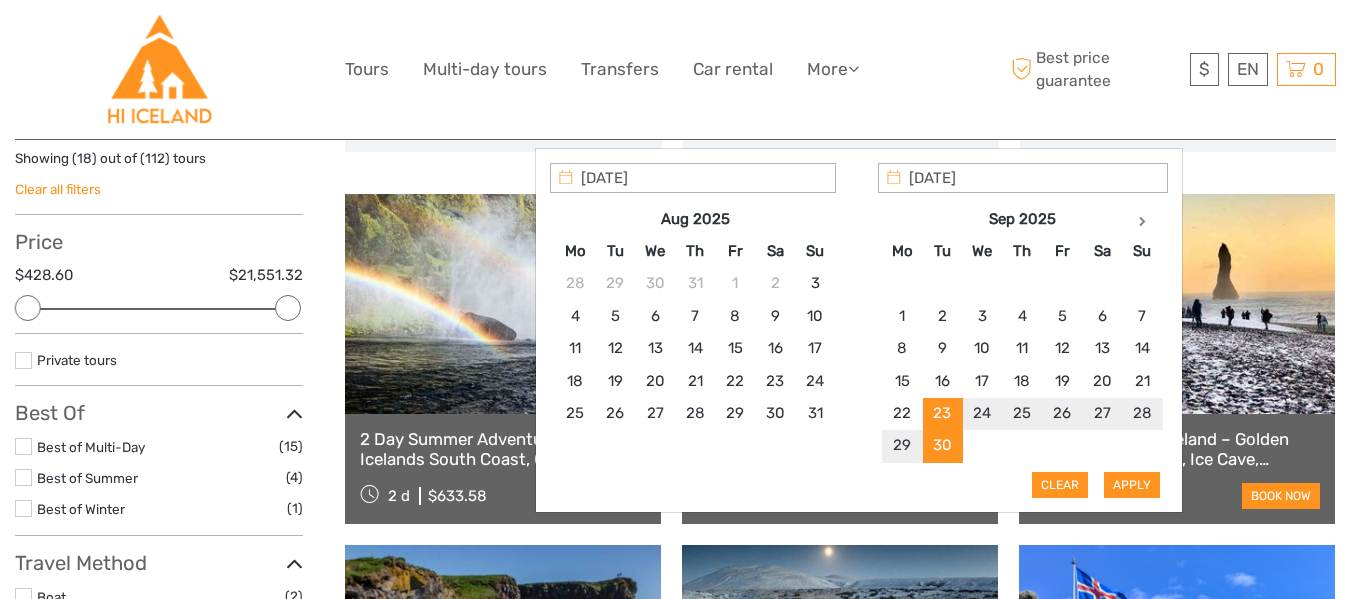type on "23/09/2025" 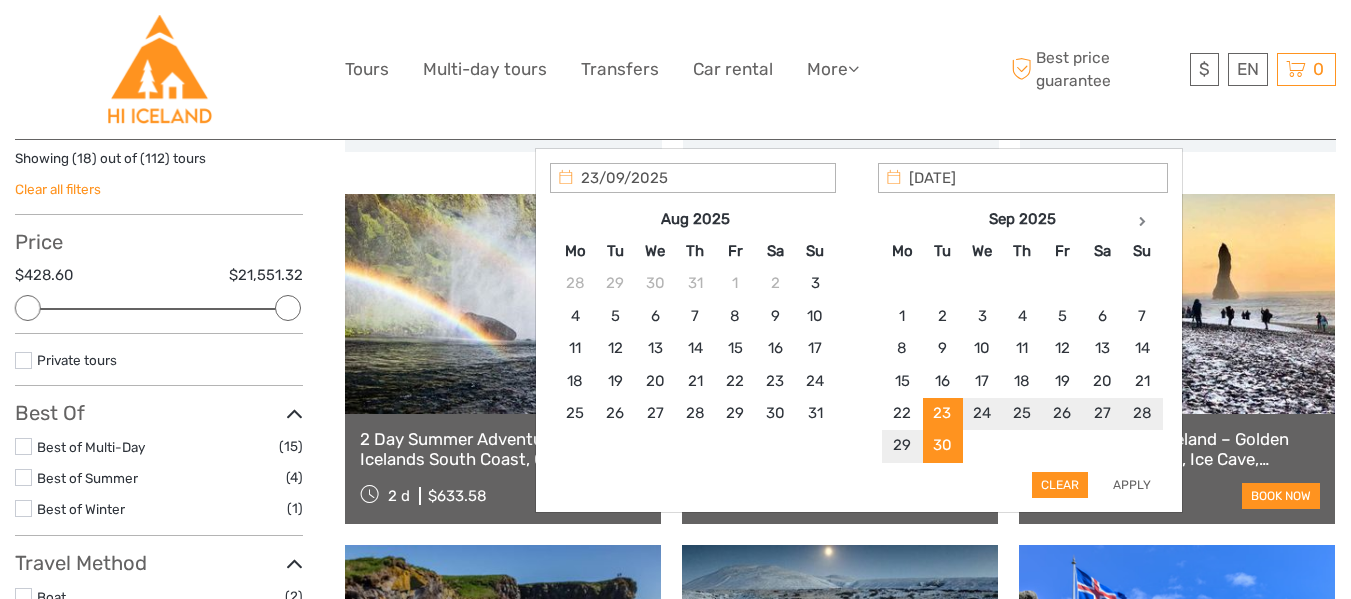 click on "Apply" at bounding box center (1132, 485) 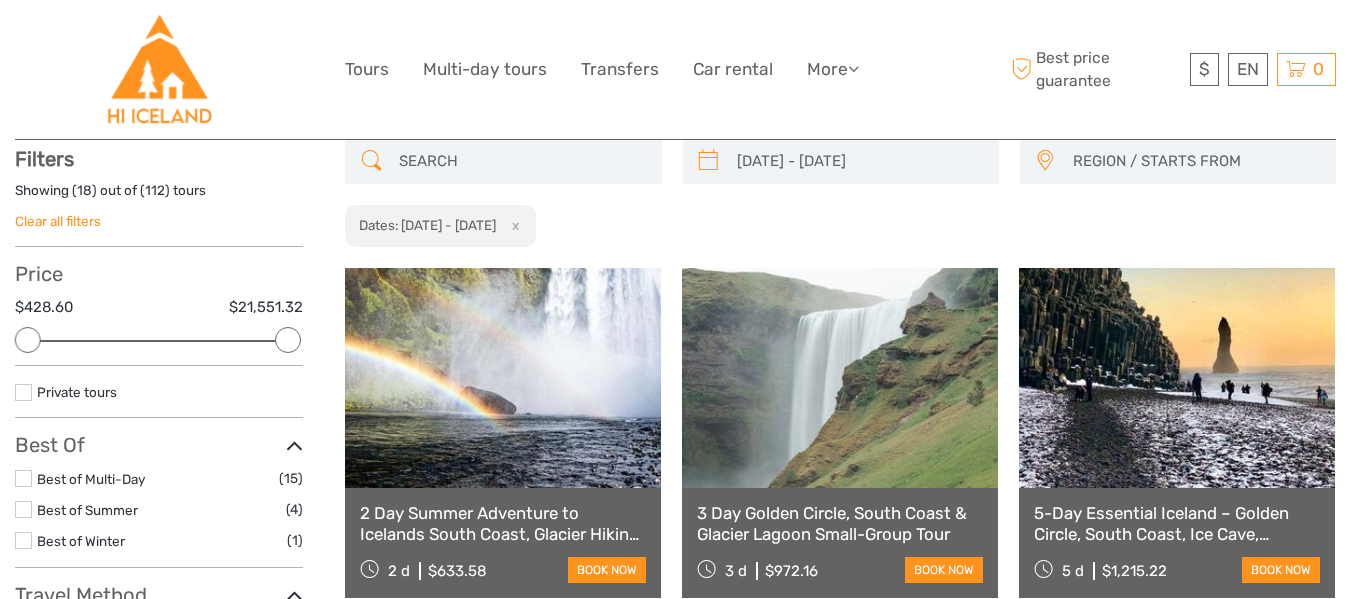 scroll, scrollTop: 114, scrollLeft: 0, axis: vertical 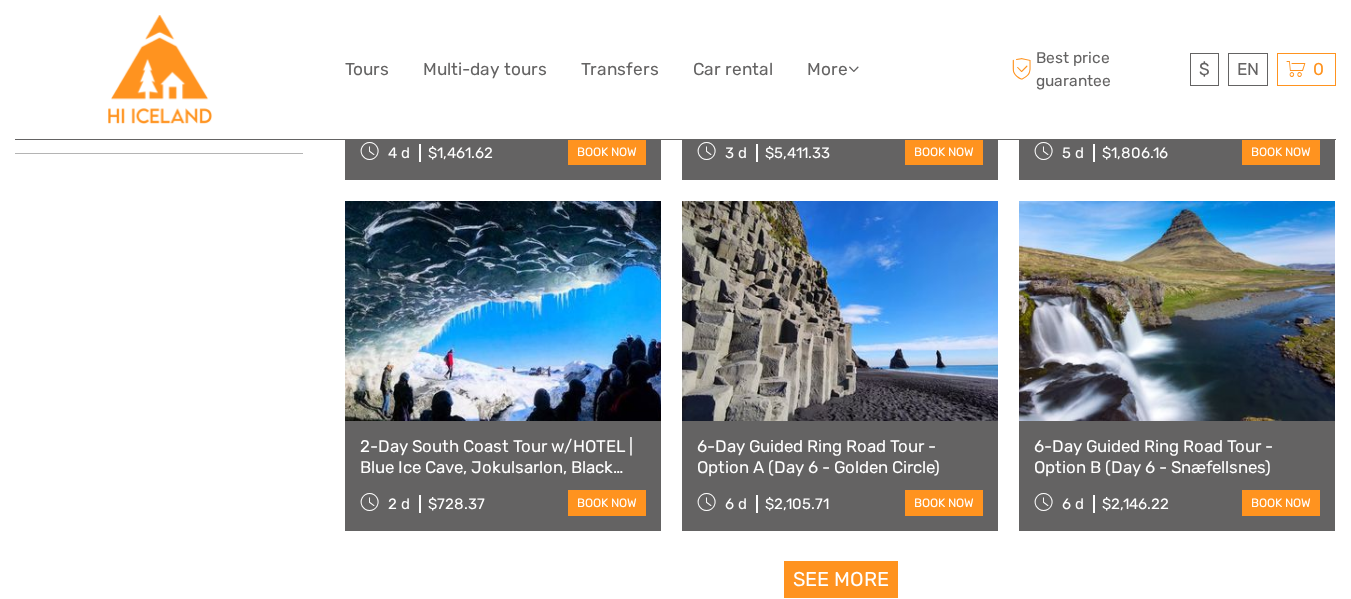 click on "2-Day South Coast Tour w/HOTEL | Blue Ice Cave, Jokulsarlon, Black Beach & Waterfalls" at bounding box center [503, 456] 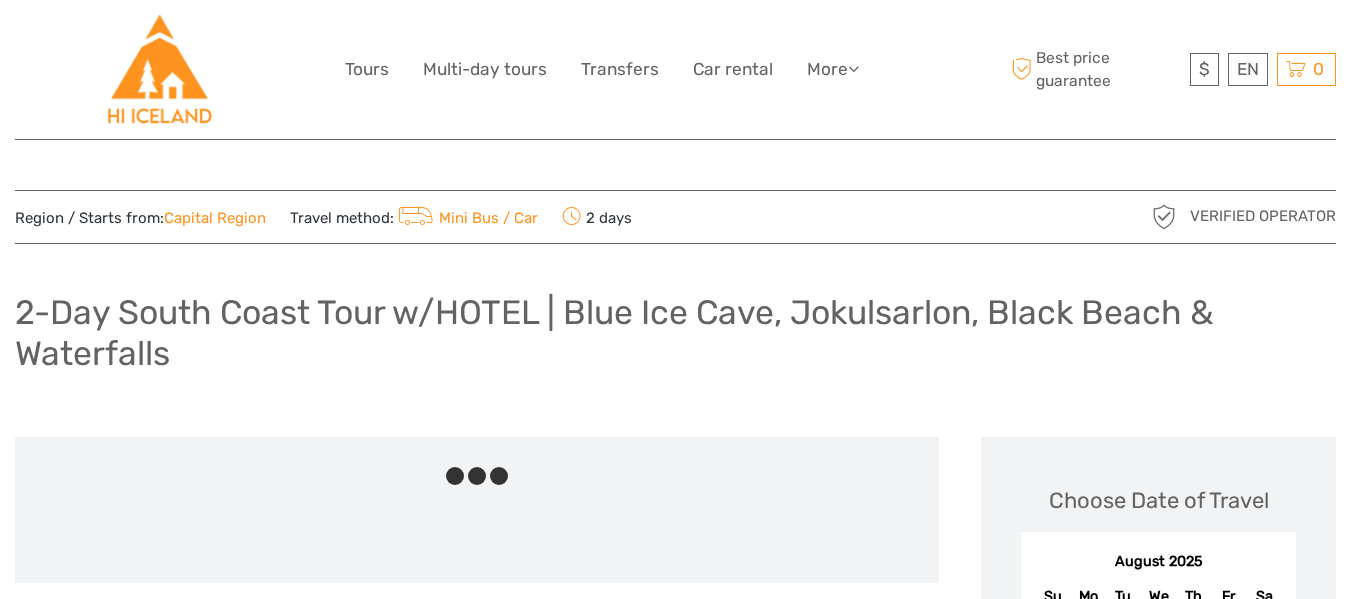 scroll, scrollTop: 0, scrollLeft: 0, axis: both 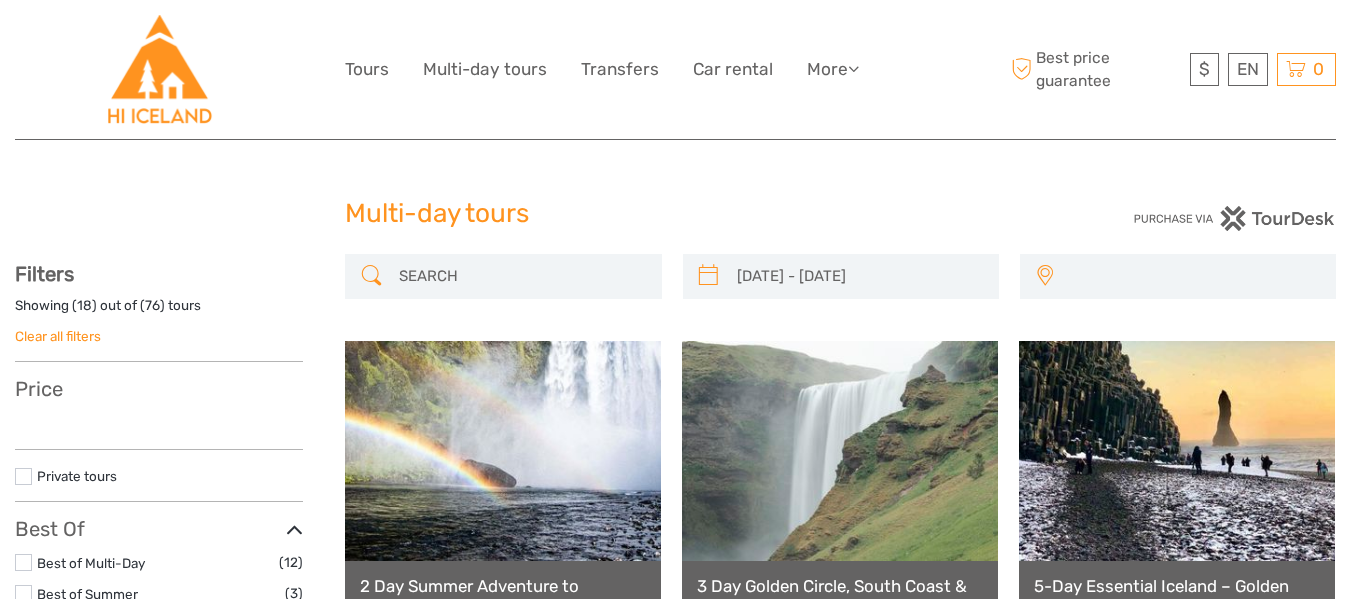 select 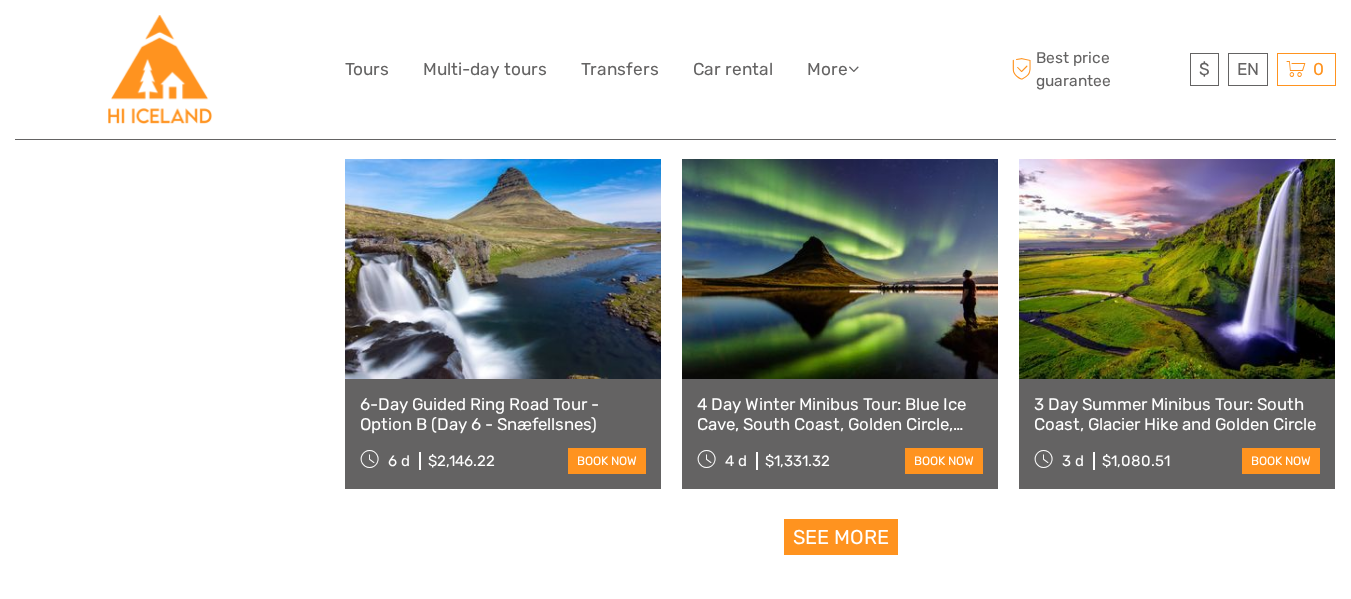 scroll, scrollTop: 1937, scrollLeft: 0, axis: vertical 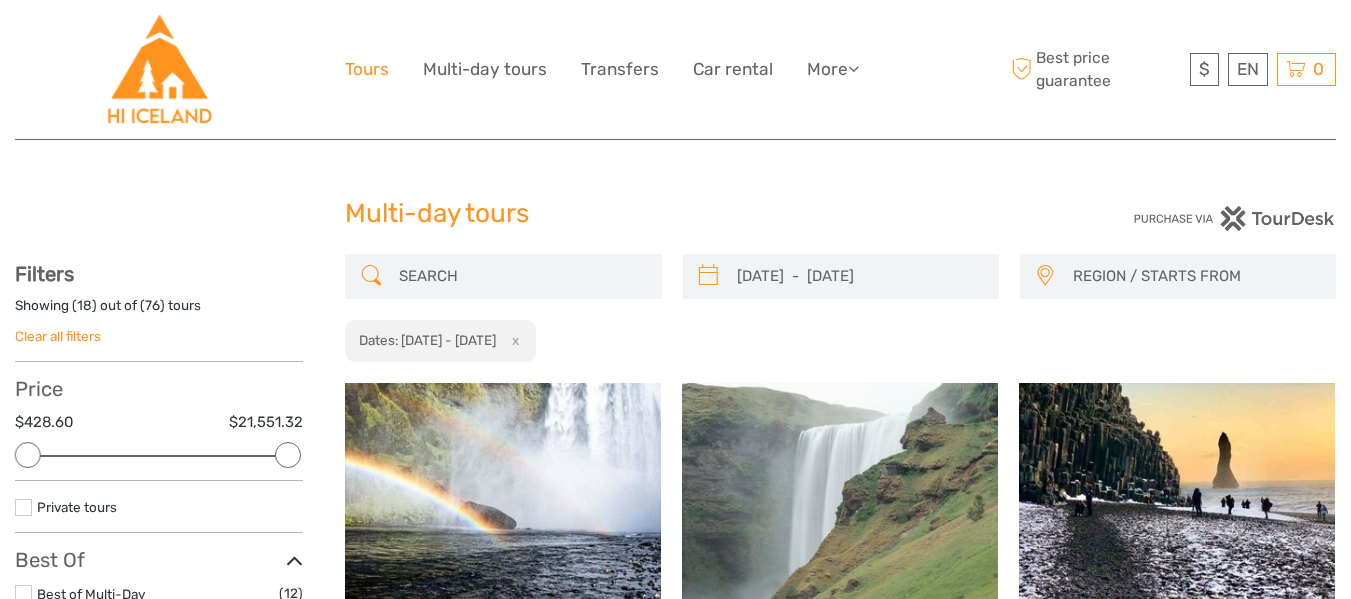 click on "Tours" at bounding box center [367, 69] 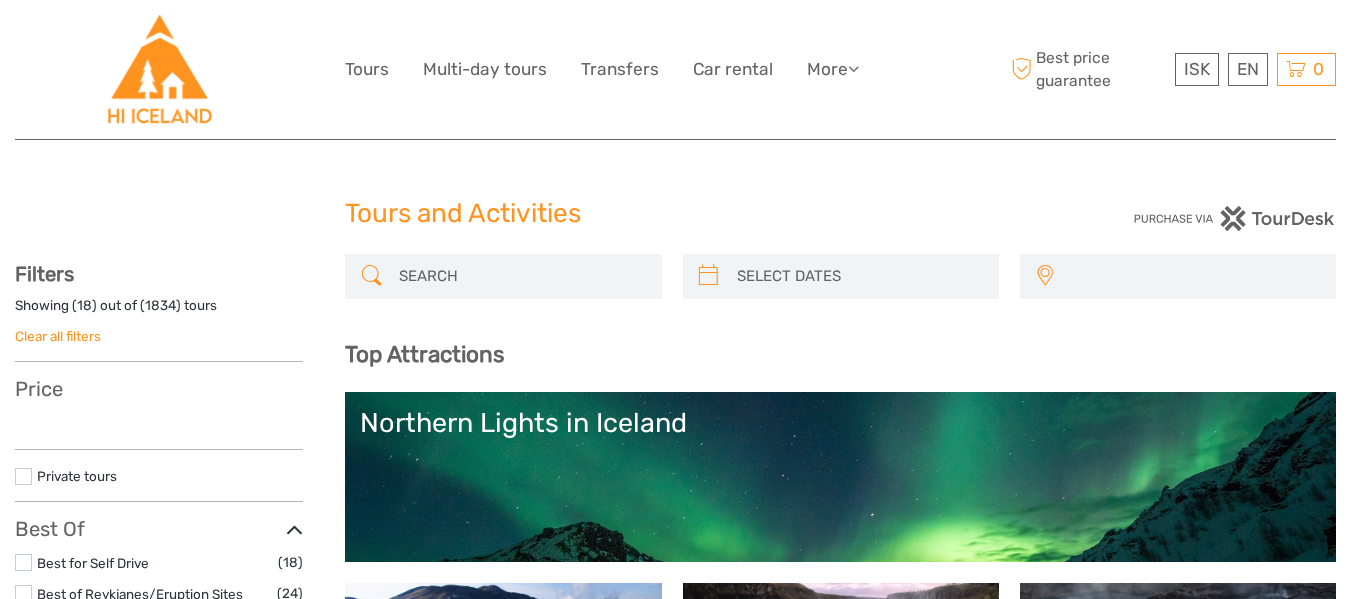 select 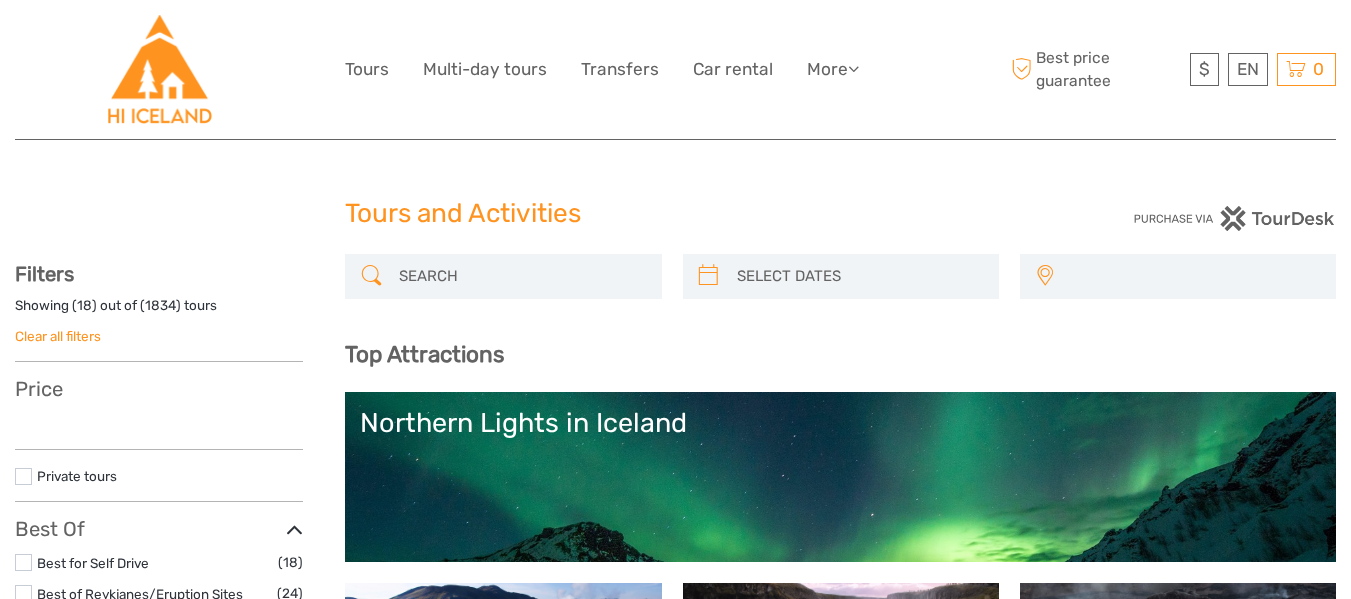 select 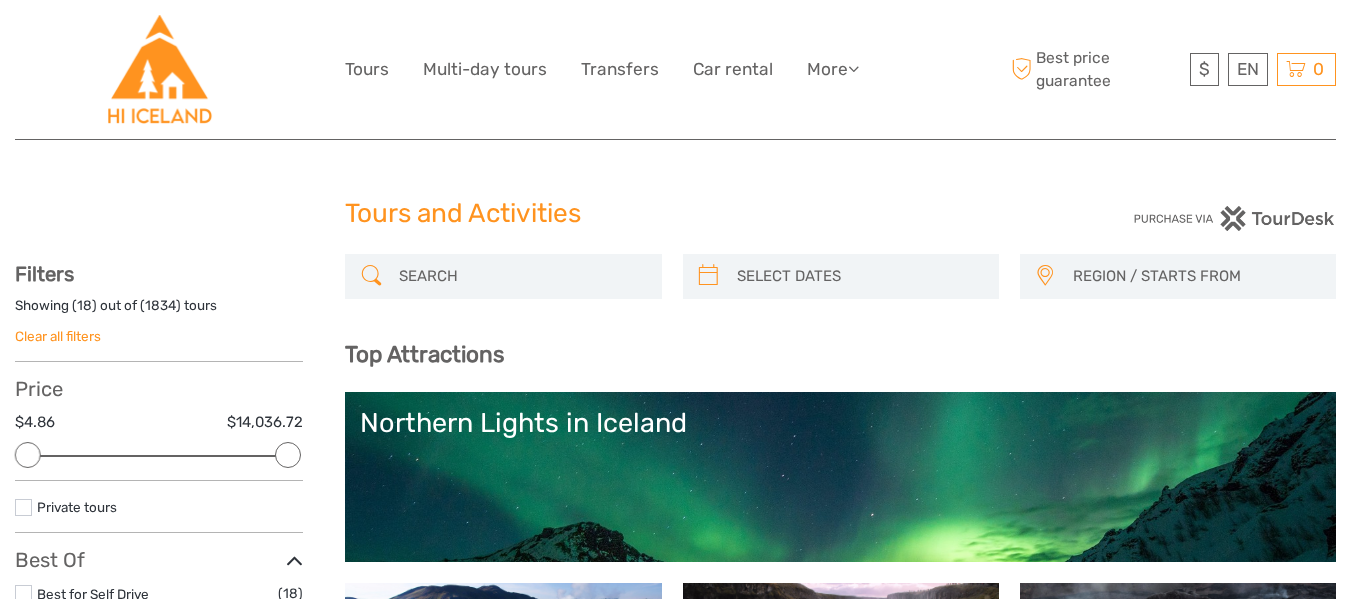 scroll, scrollTop: 0, scrollLeft: 0, axis: both 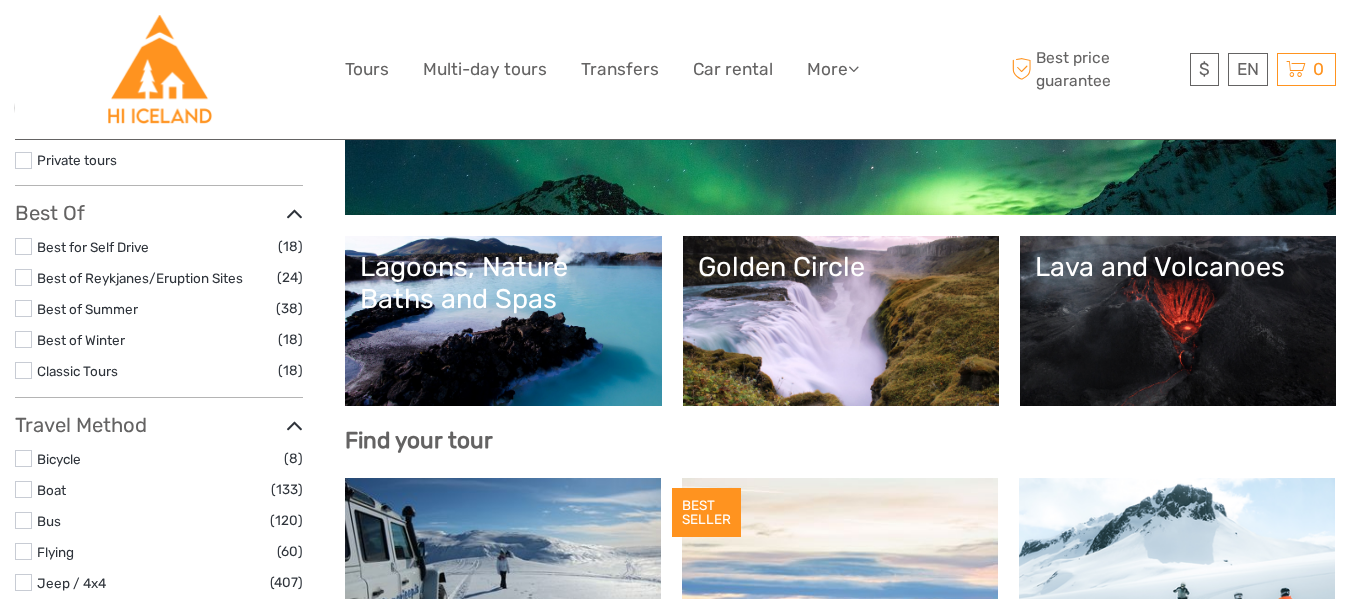 click at bounding box center (23, 370) 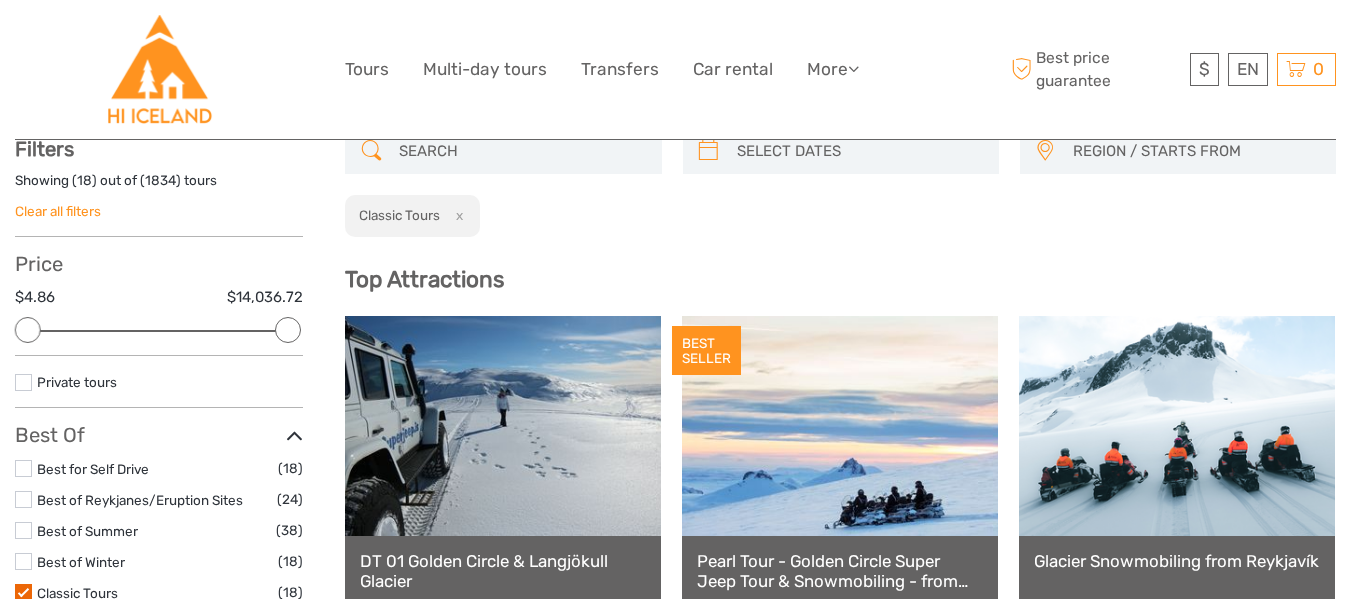 scroll, scrollTop: 114, scrollLeft: 0, axis: vertical 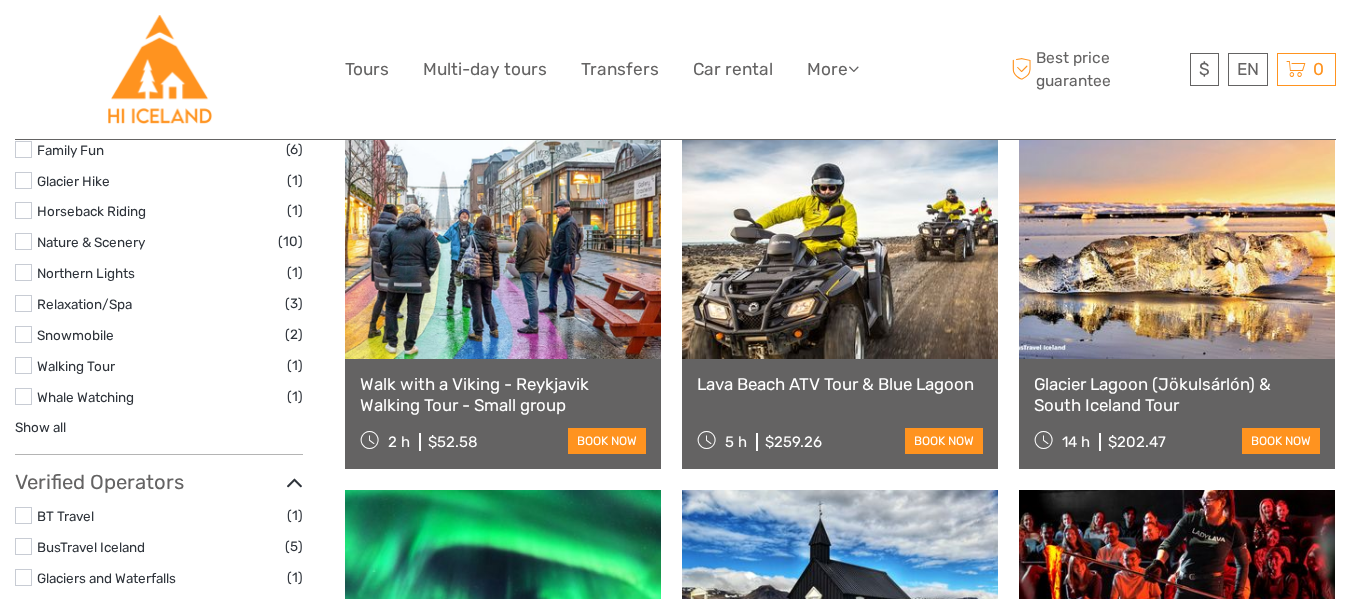 click on "Glacier Lagoon (Jökulsárlón) & South Iceland Tour" at bounding box center [1177, 394] 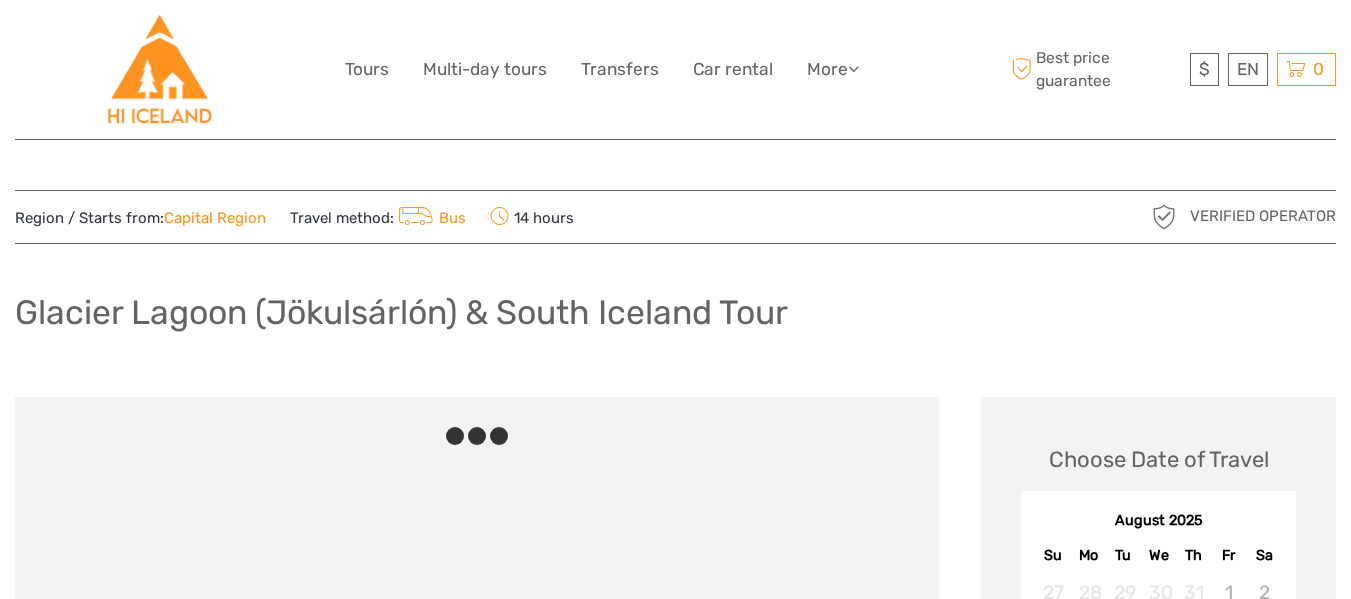 scroll, scrollTop: 0, scrollLeft: 0, axis: both 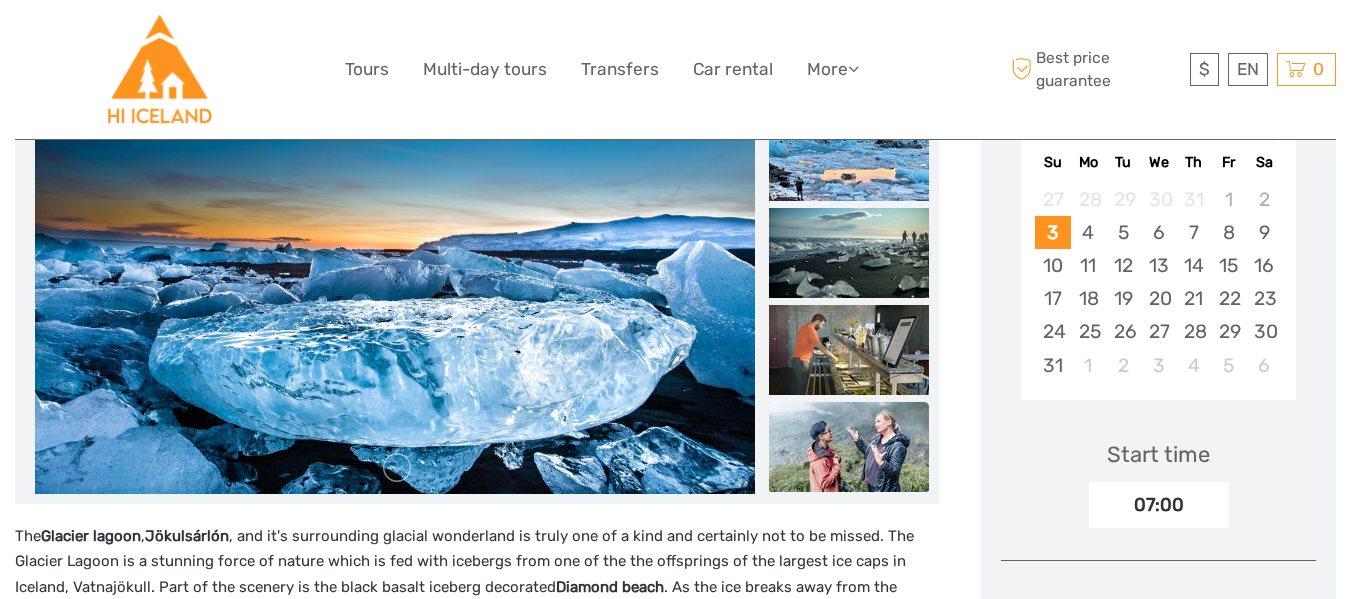 click at bounding box center (849, 447) 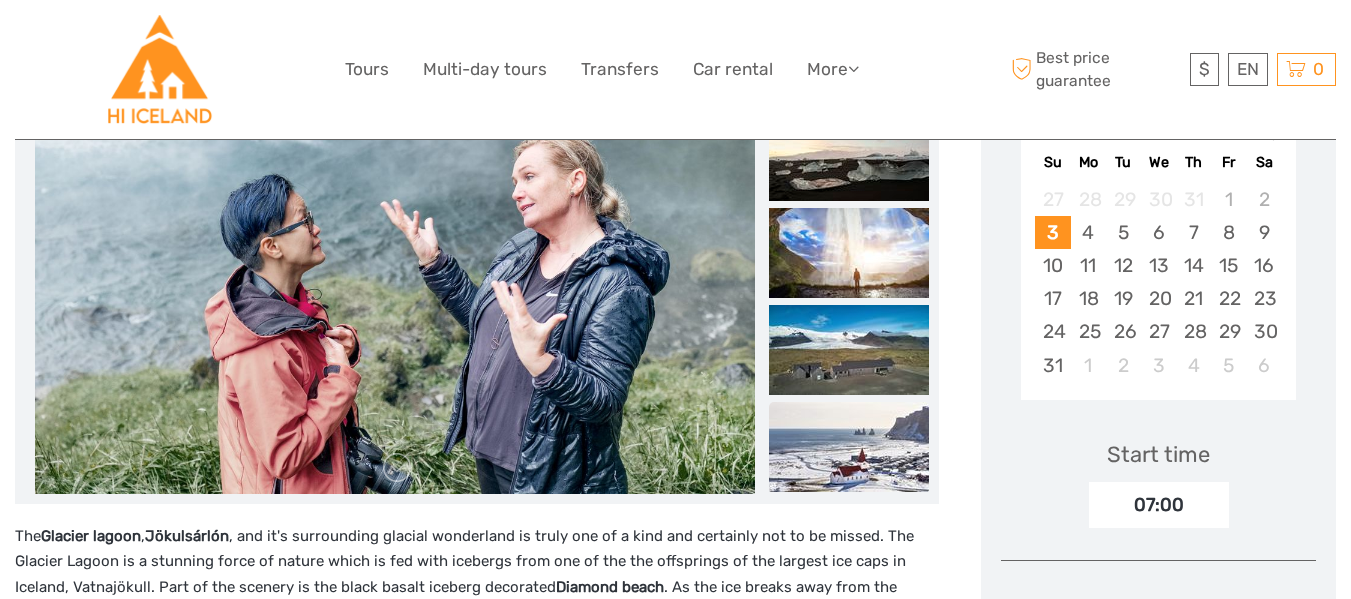 click at bounding box center [849, 447] 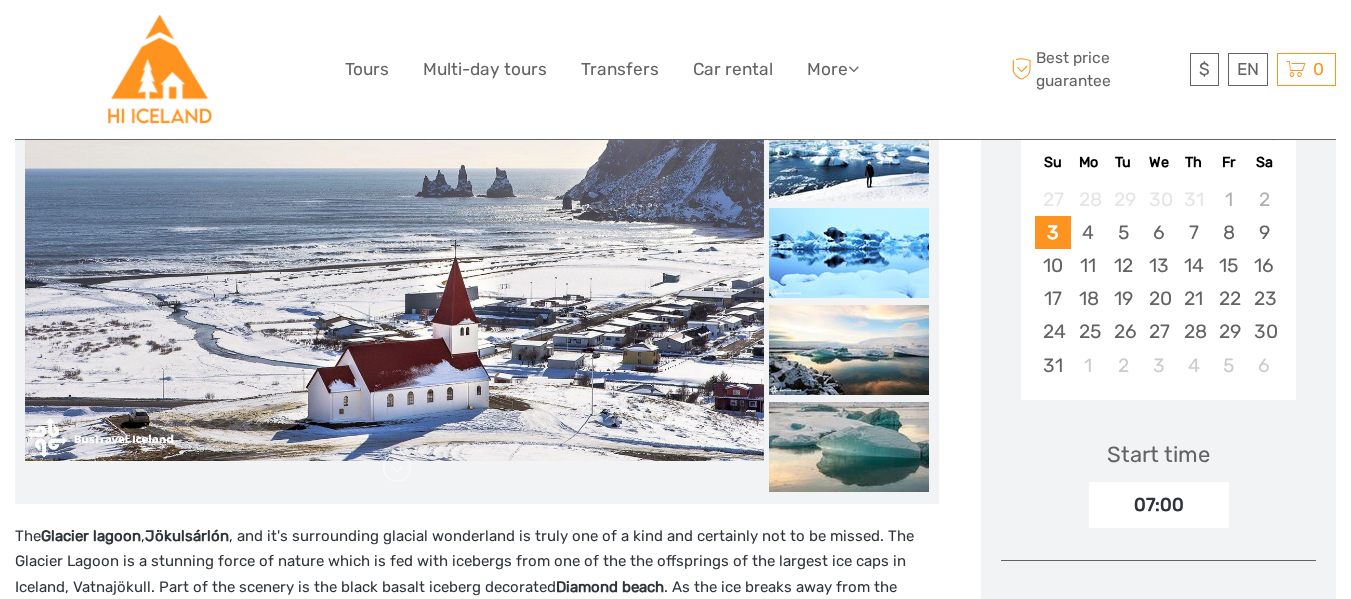 click at bounding box center (849, 447) 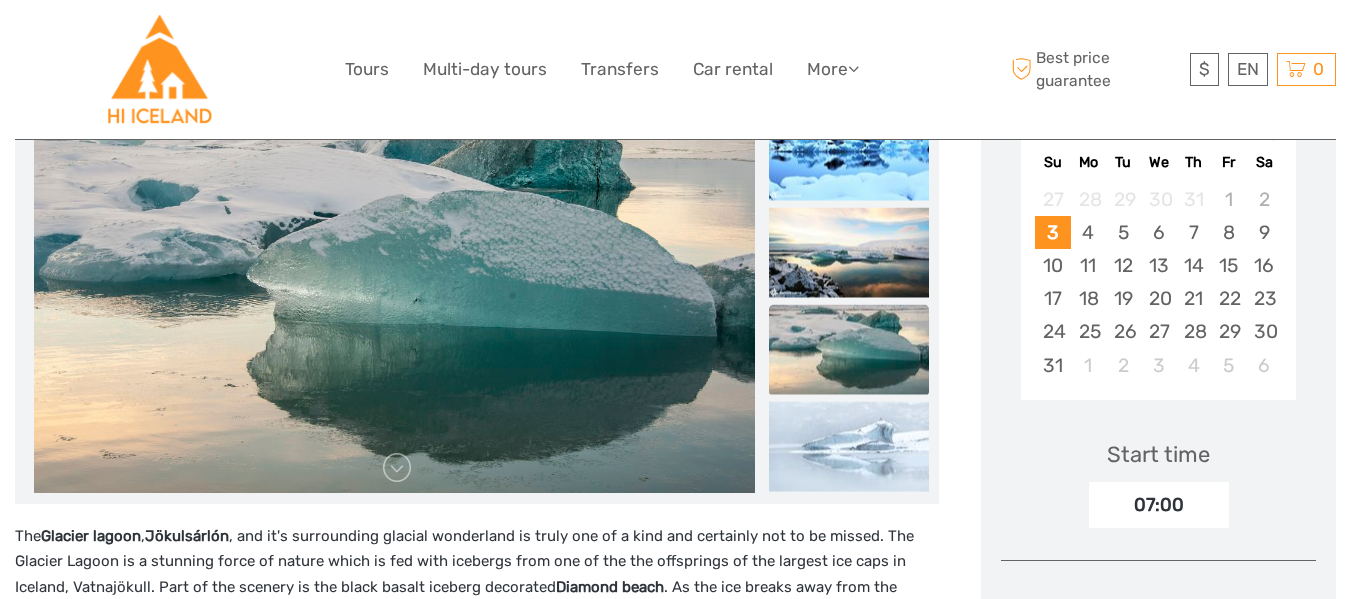 click at bounding box center [849, 349] 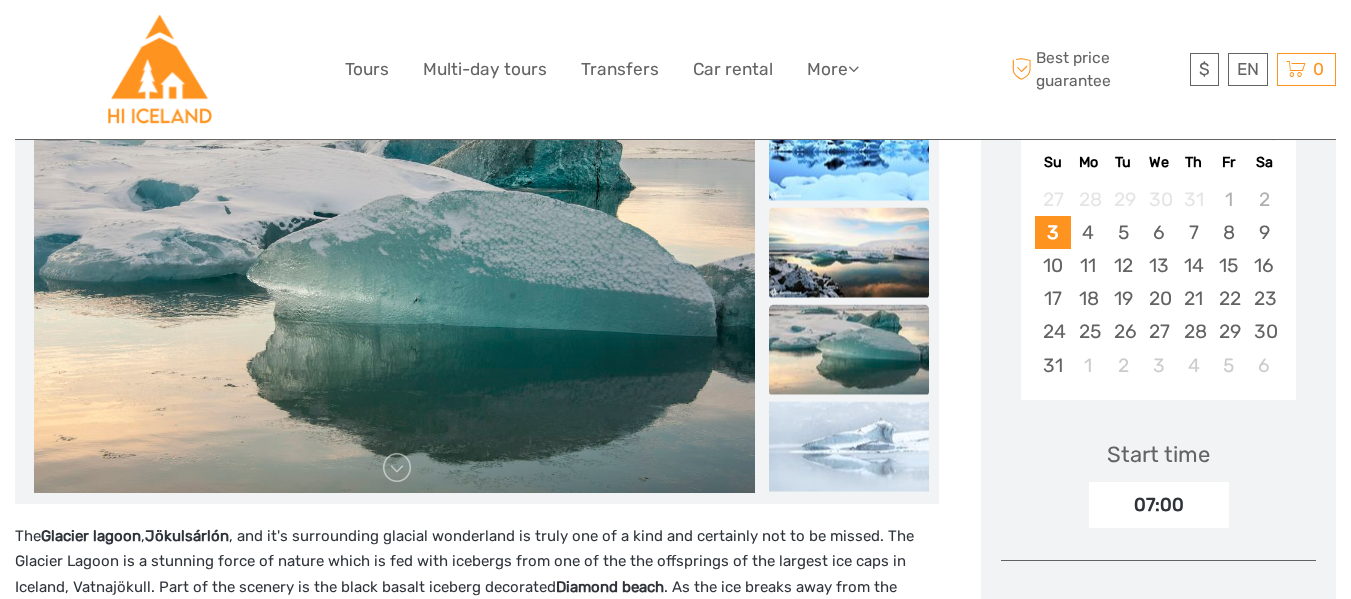 click at bounding box center (849, 252) 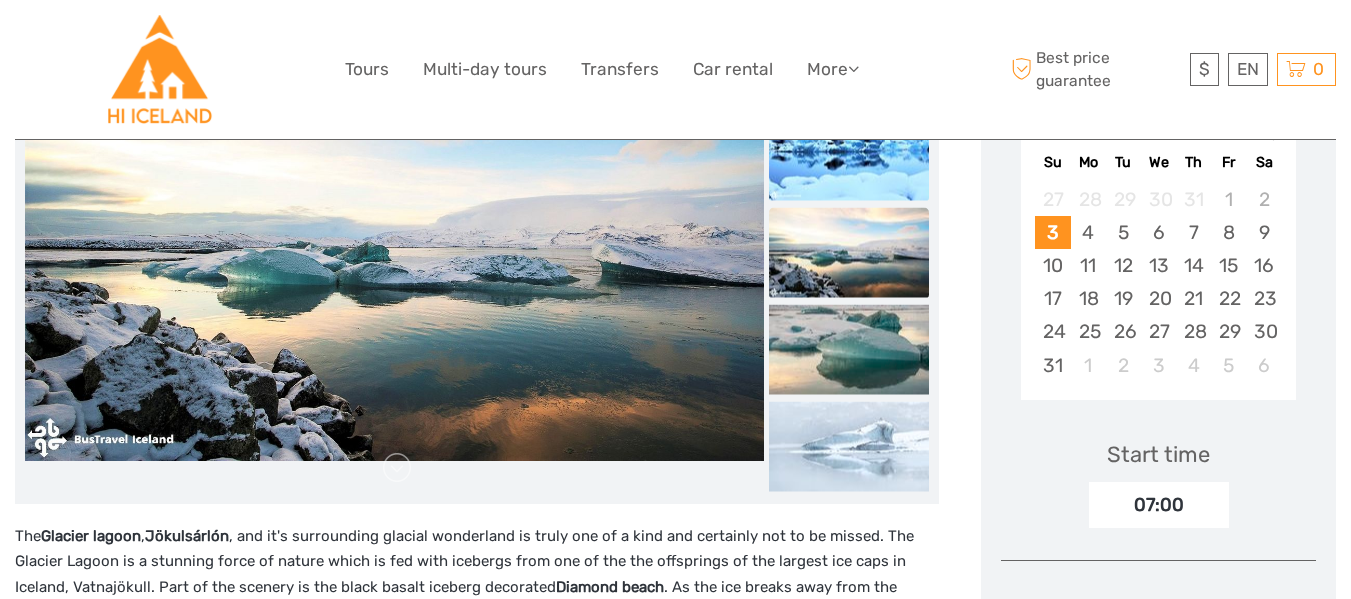 click at bounding box center (849, 155) 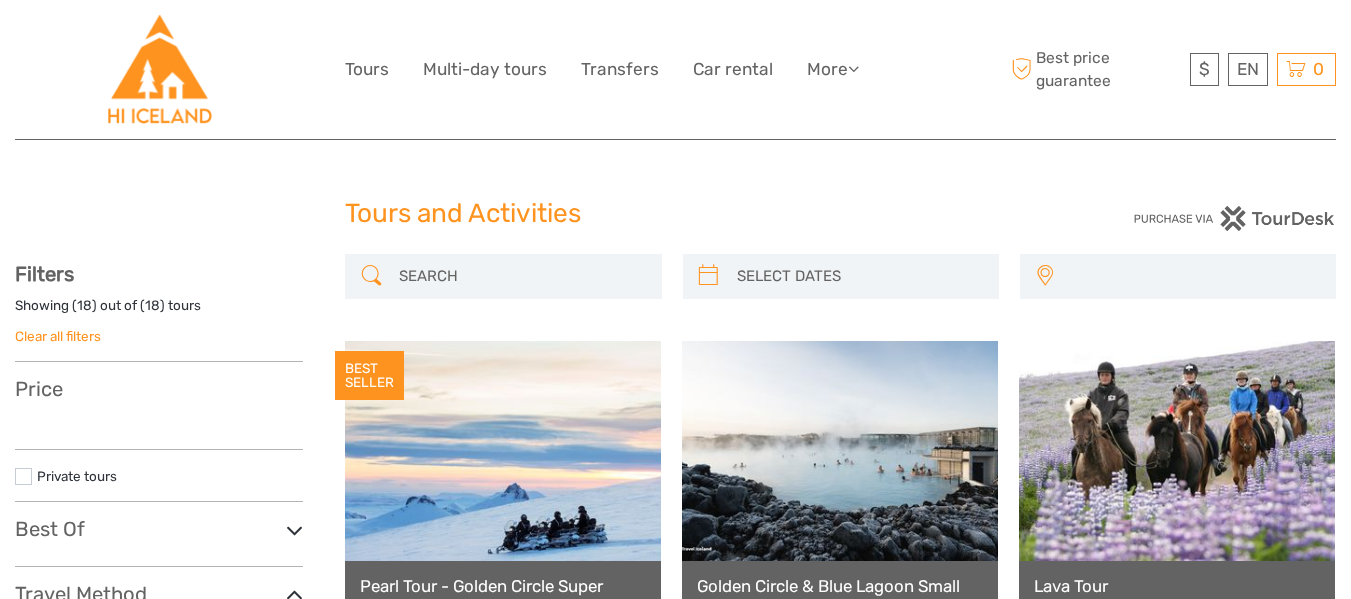 select 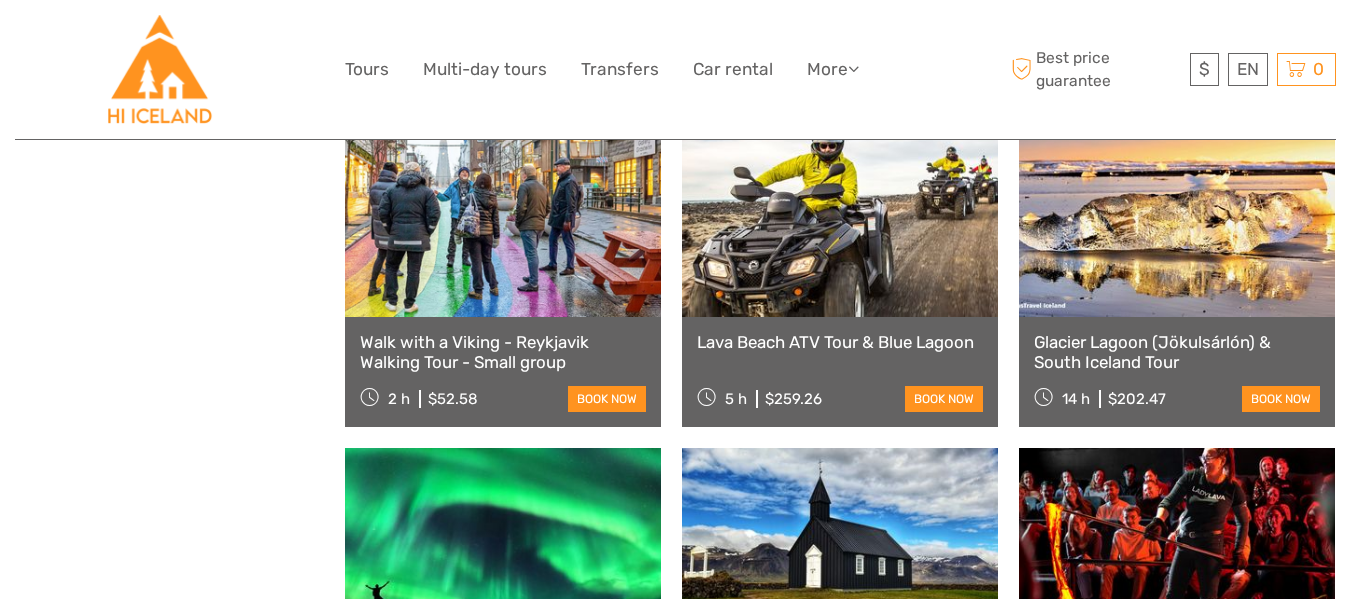 scroll, scrollTop: 0, scrollLeft: 0, axis: both 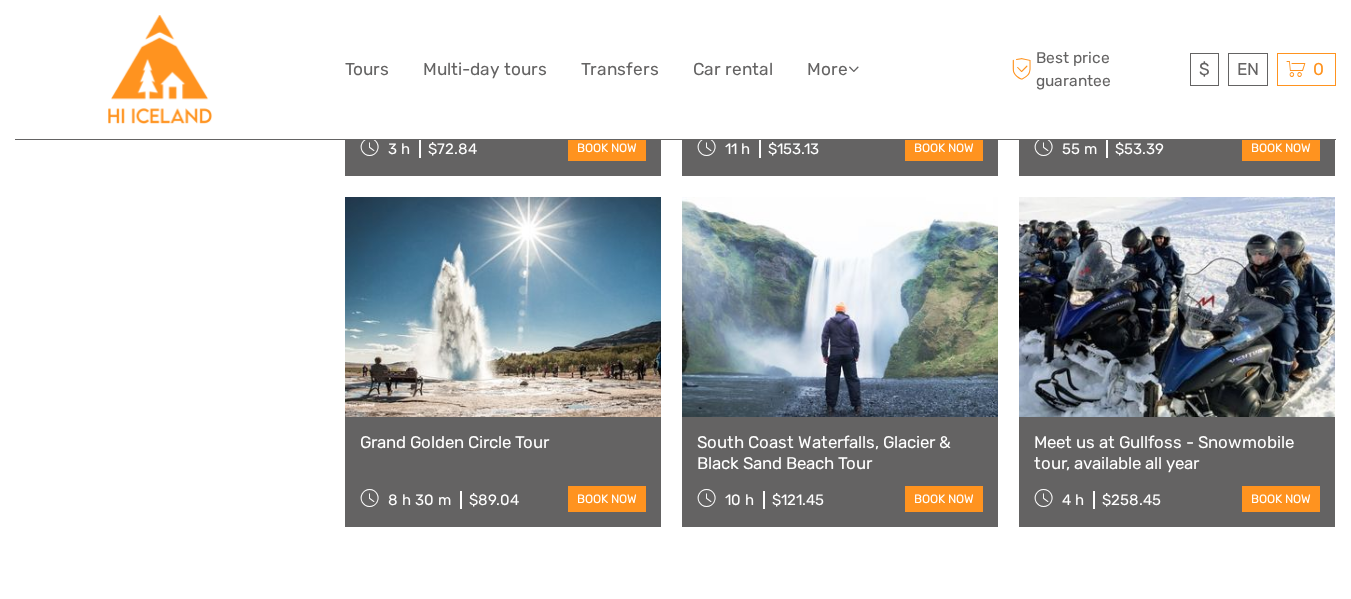 click on "South Coast Waterfalls, Glacier & Black Sand Beach Tour" at bounding box center (840, 452) 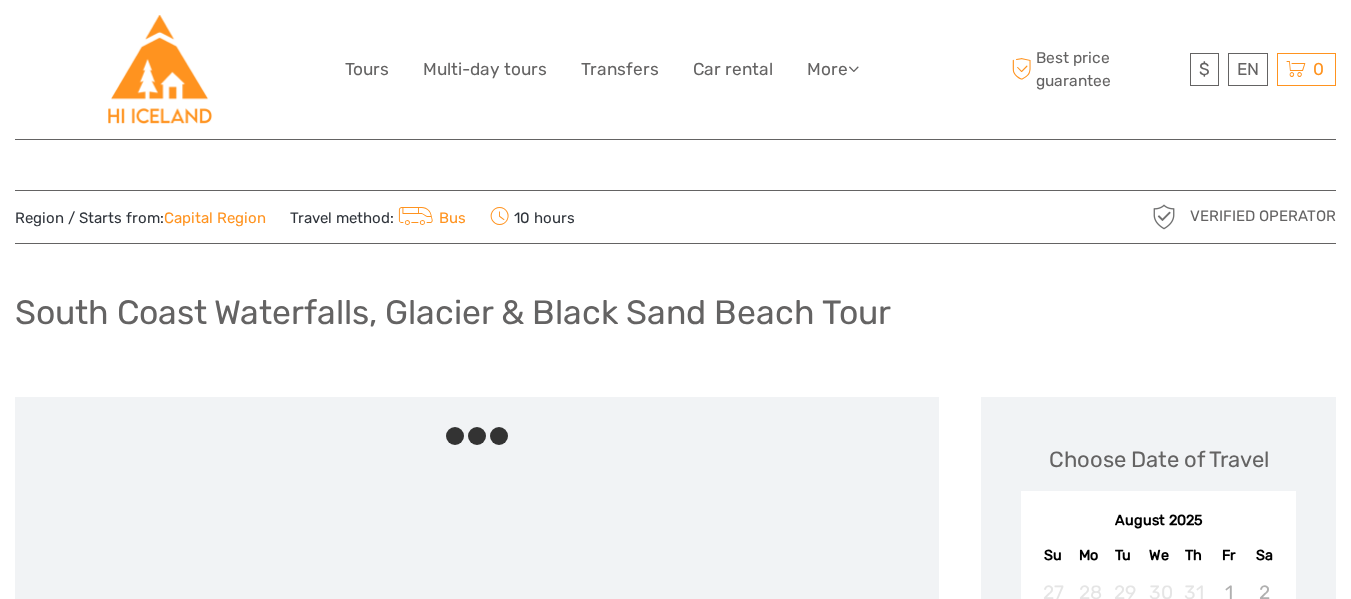 scroll, scrollTop: 0, scrollLeft: 0, axis: both 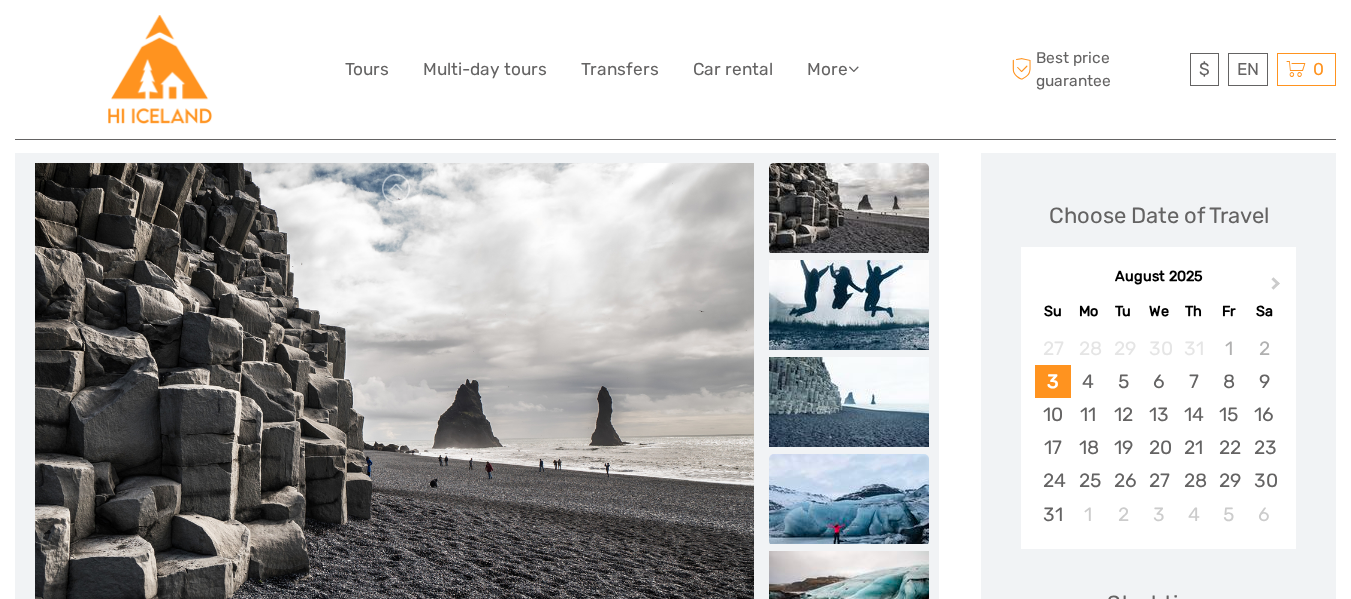 click at bounding box center (849, 499) 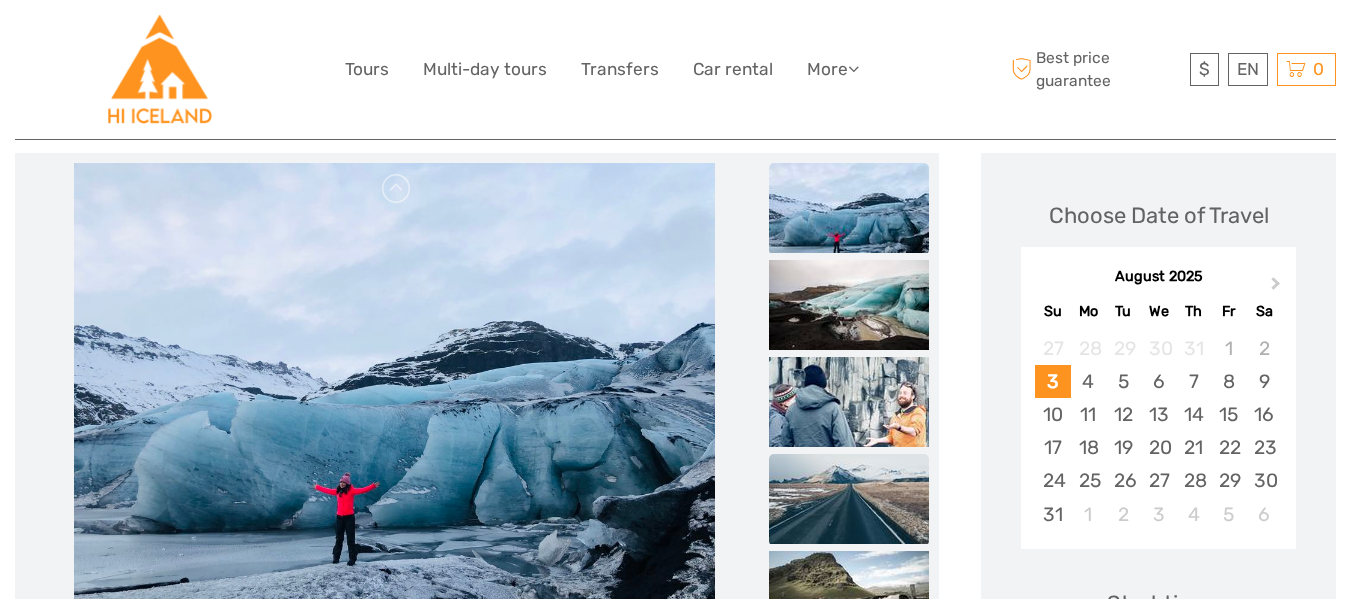 click at bounding box center (849, 499) 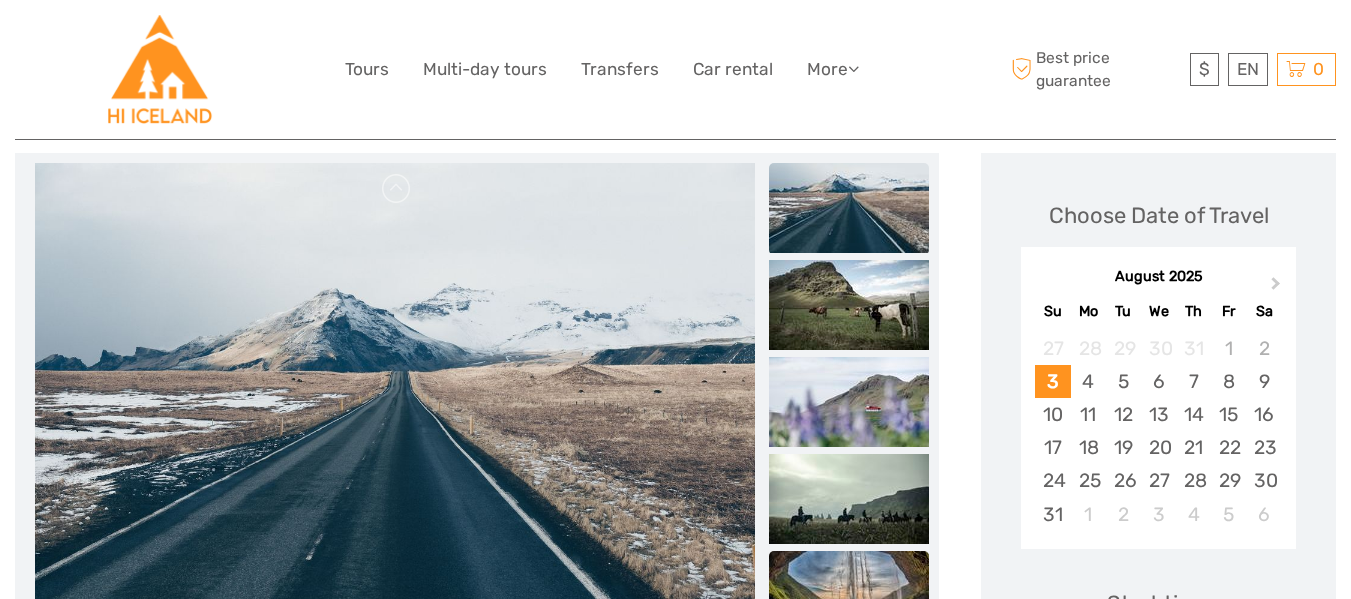 click at bounding box center [849, 596] 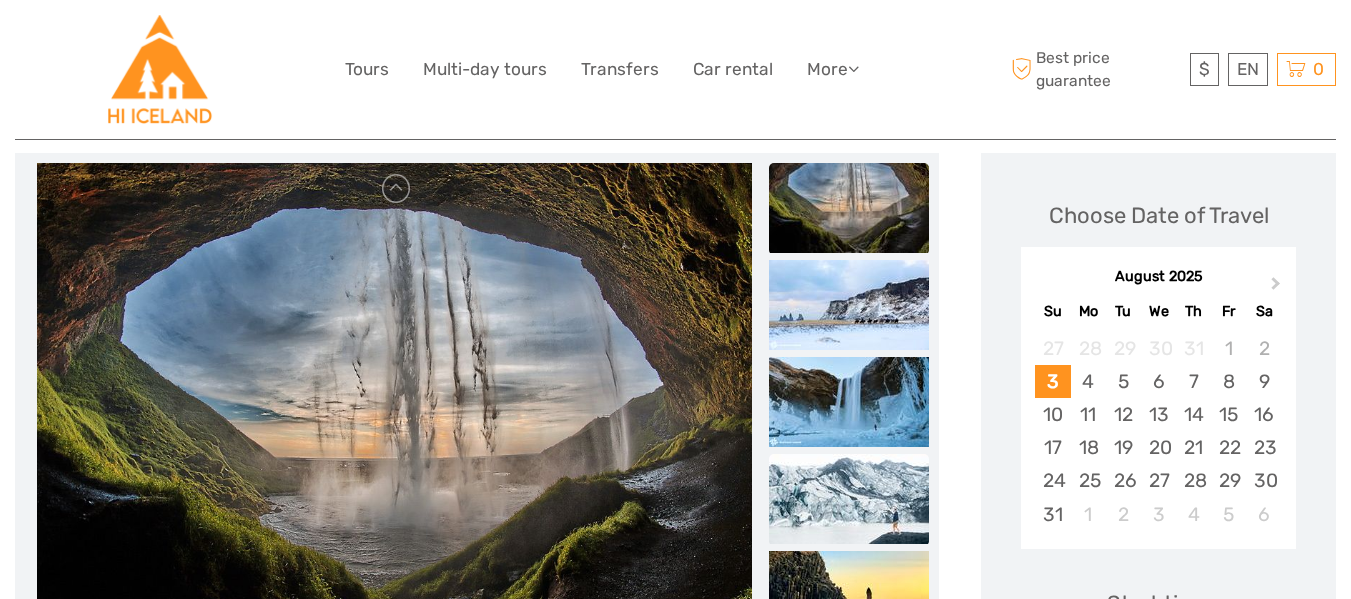 click at bounding box center [849, 499] 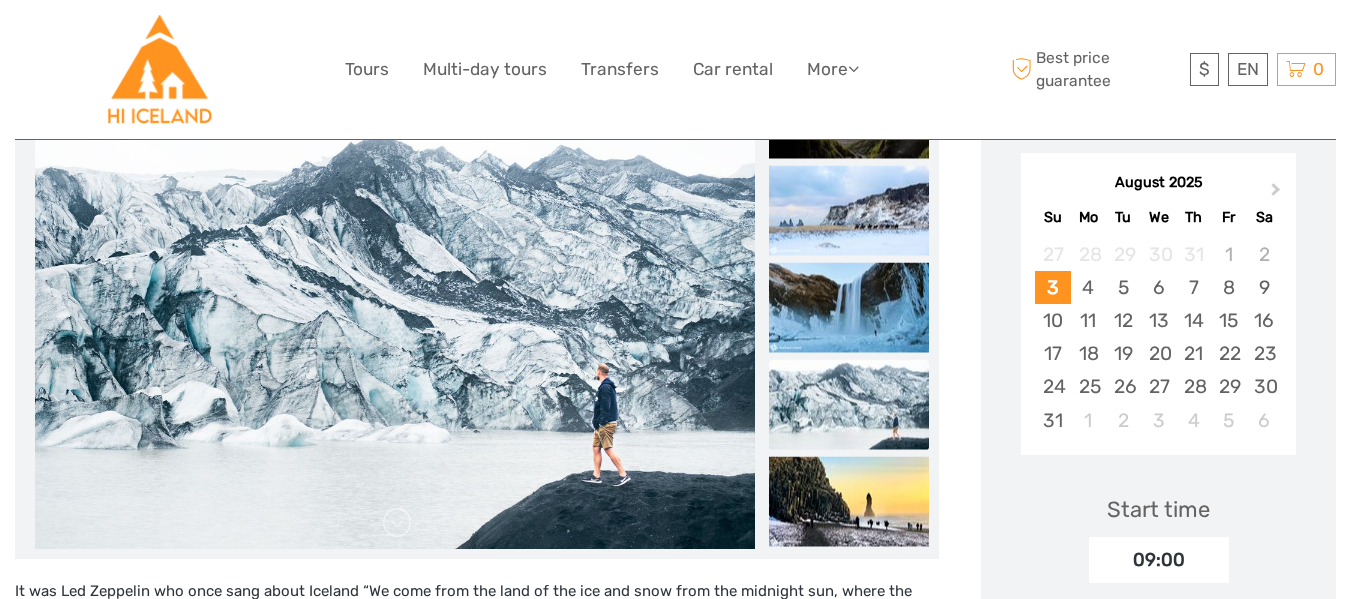 scroll, scrollTop: 341, scrollLeft: 0, axis: vertical 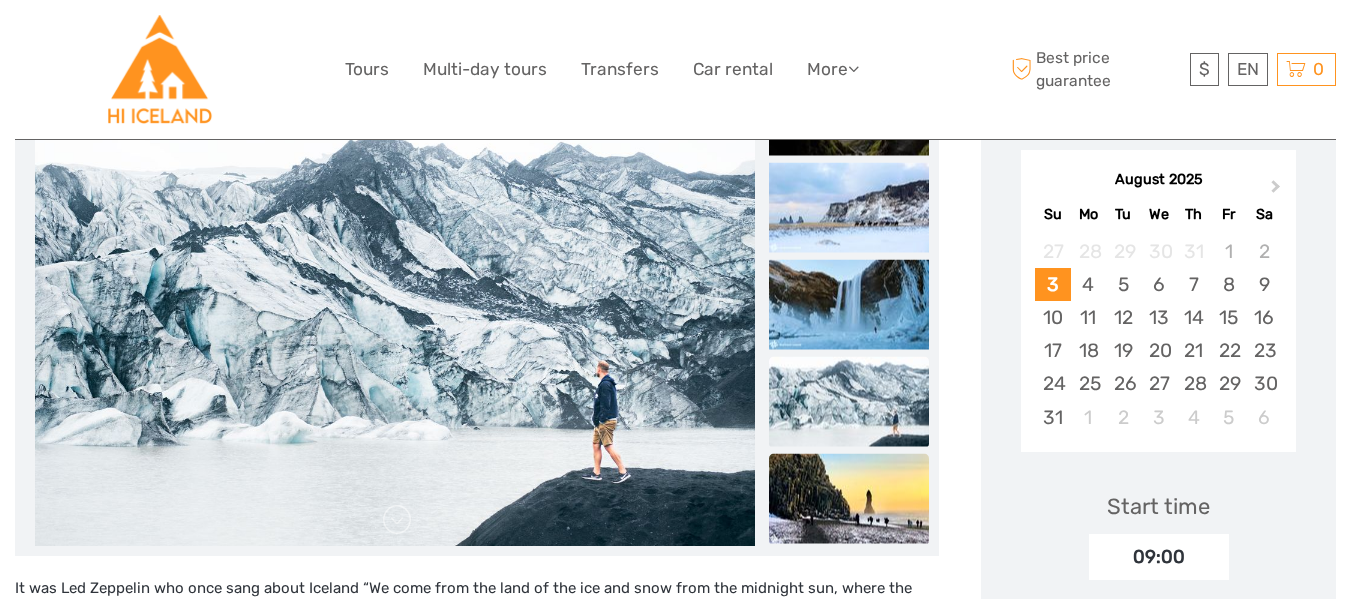 click at bounding box center (849, 498) 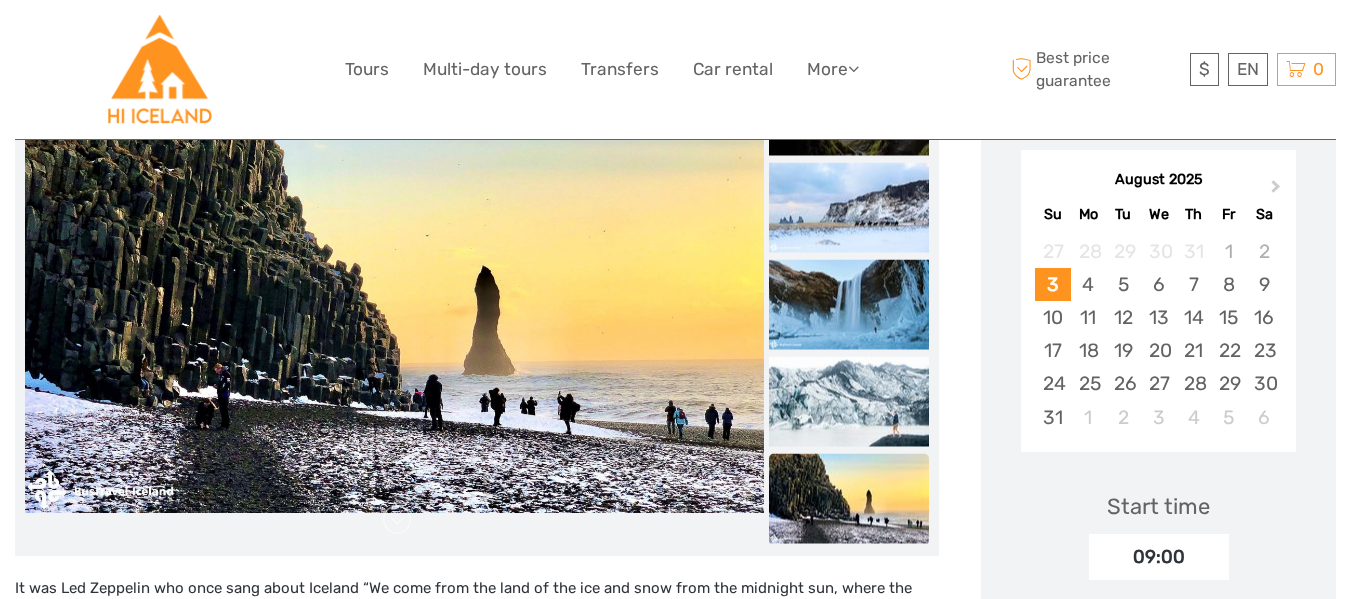 click at bounding box center [849, 498] 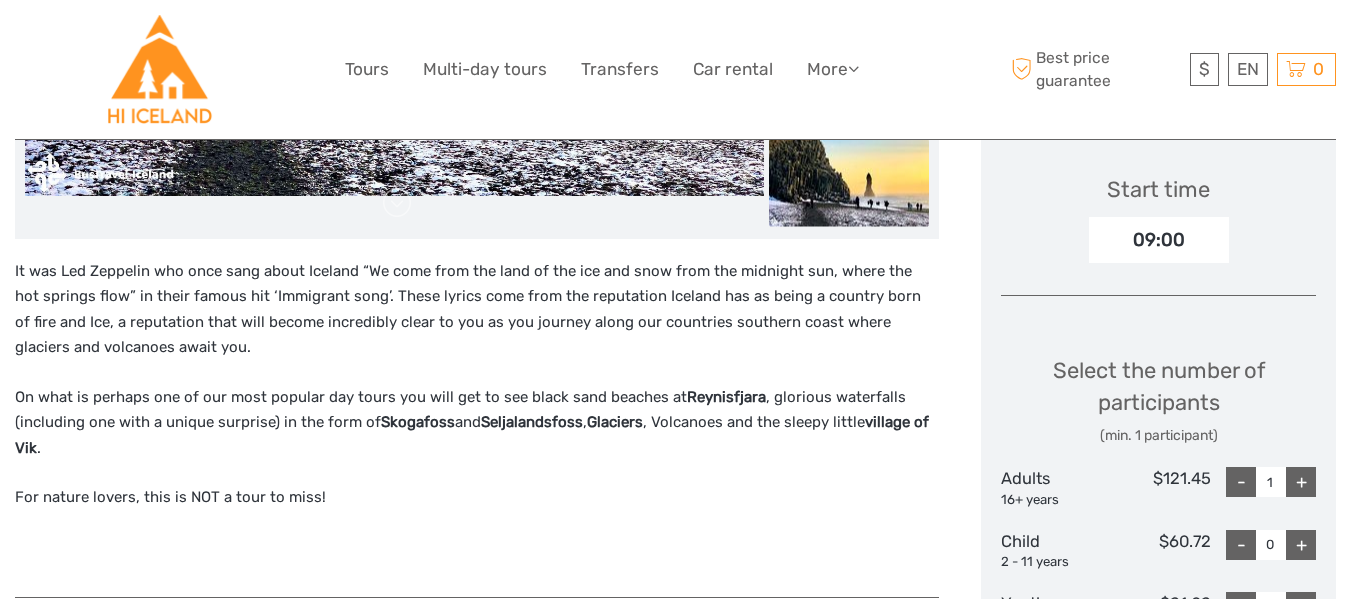 scroll, scrollTop: 662, scrollLeft: 0, axis: vertical 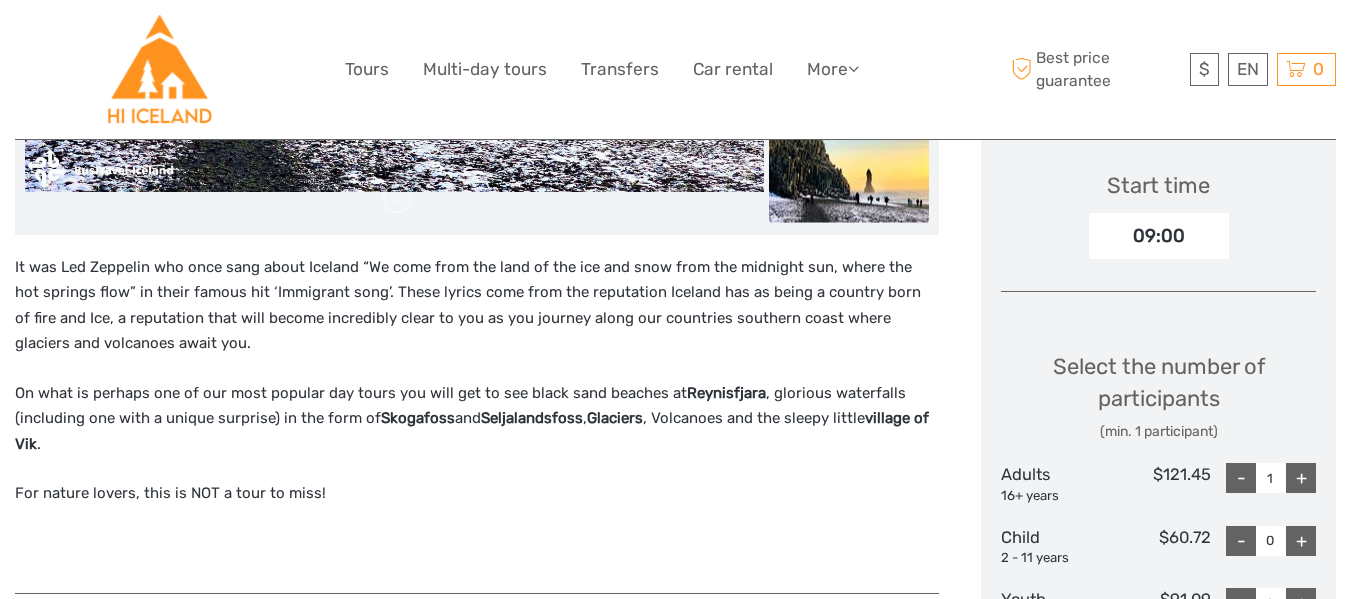 click on "+" at bounding box center [1301, 478] 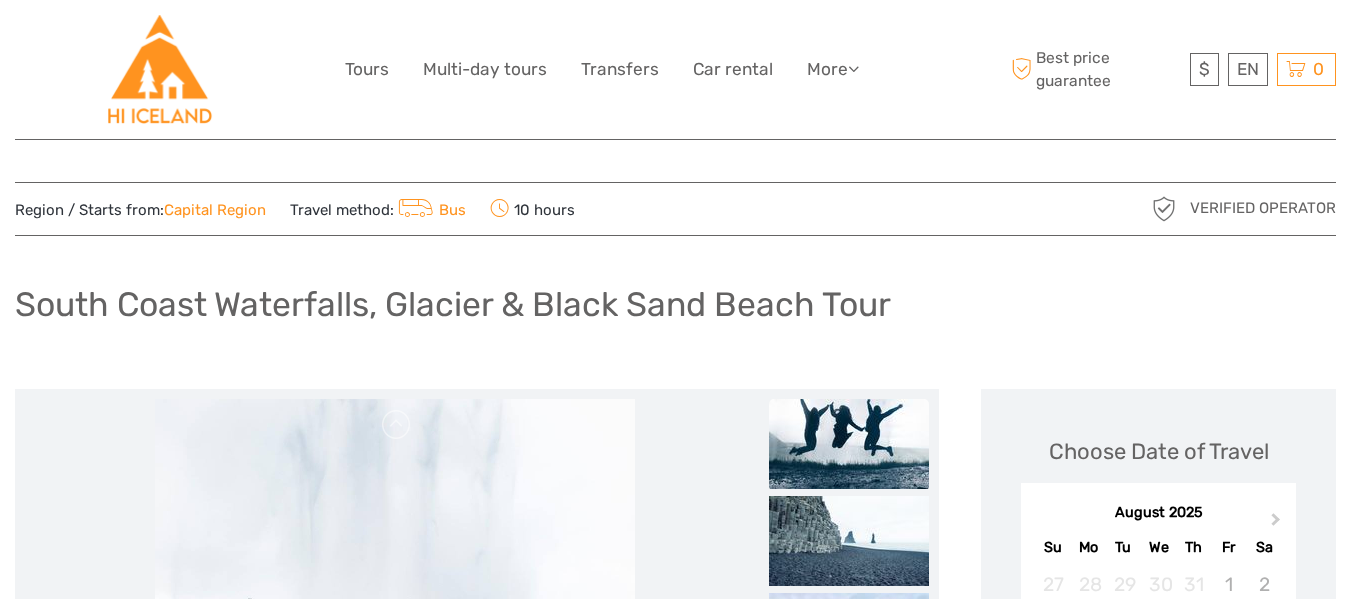 scroll, scrollTop: 0, scrollLeft: 0, axis: both 